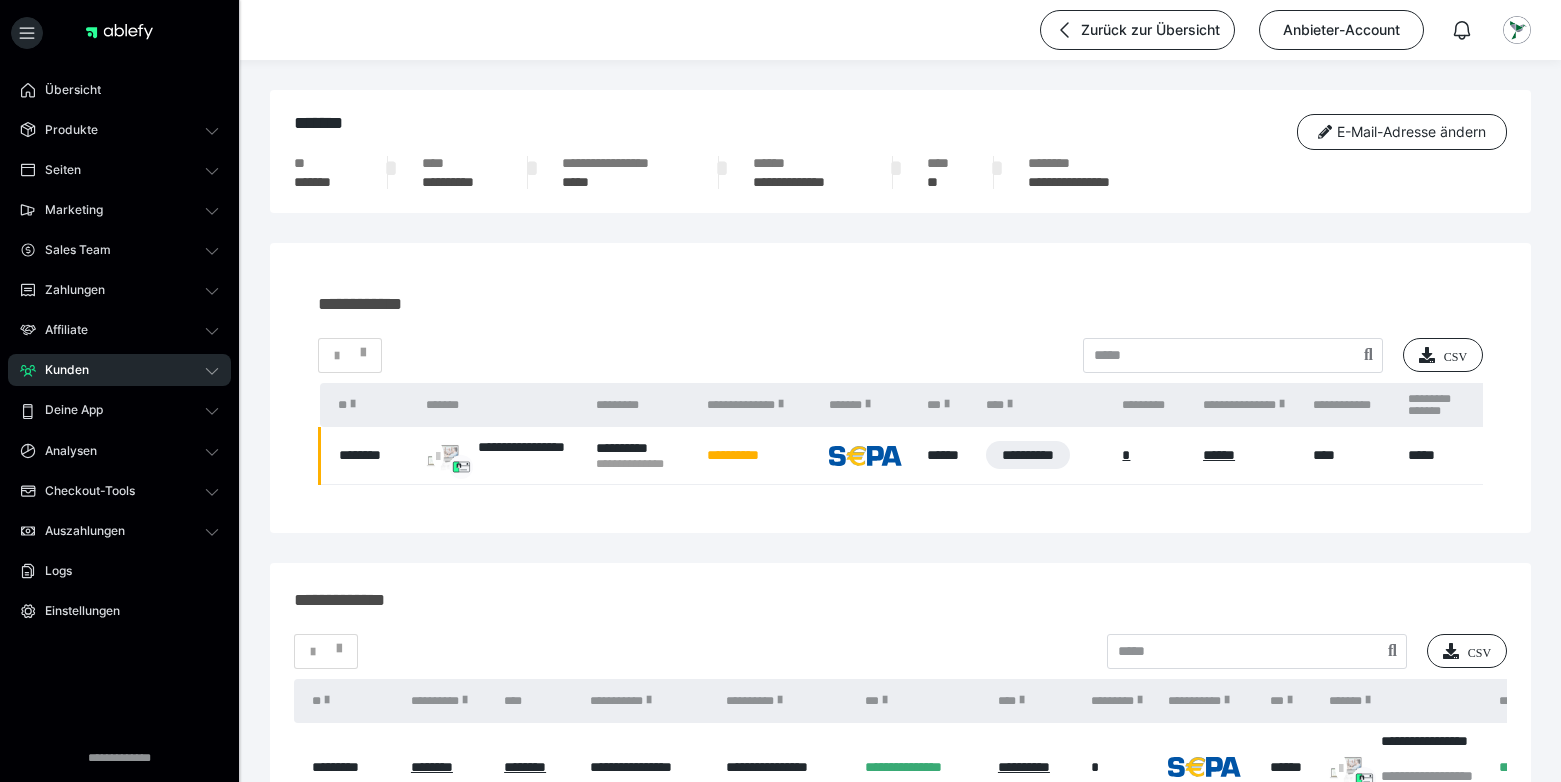 scroll, scrollTop: 0, scrollLeft: 0, axis: both 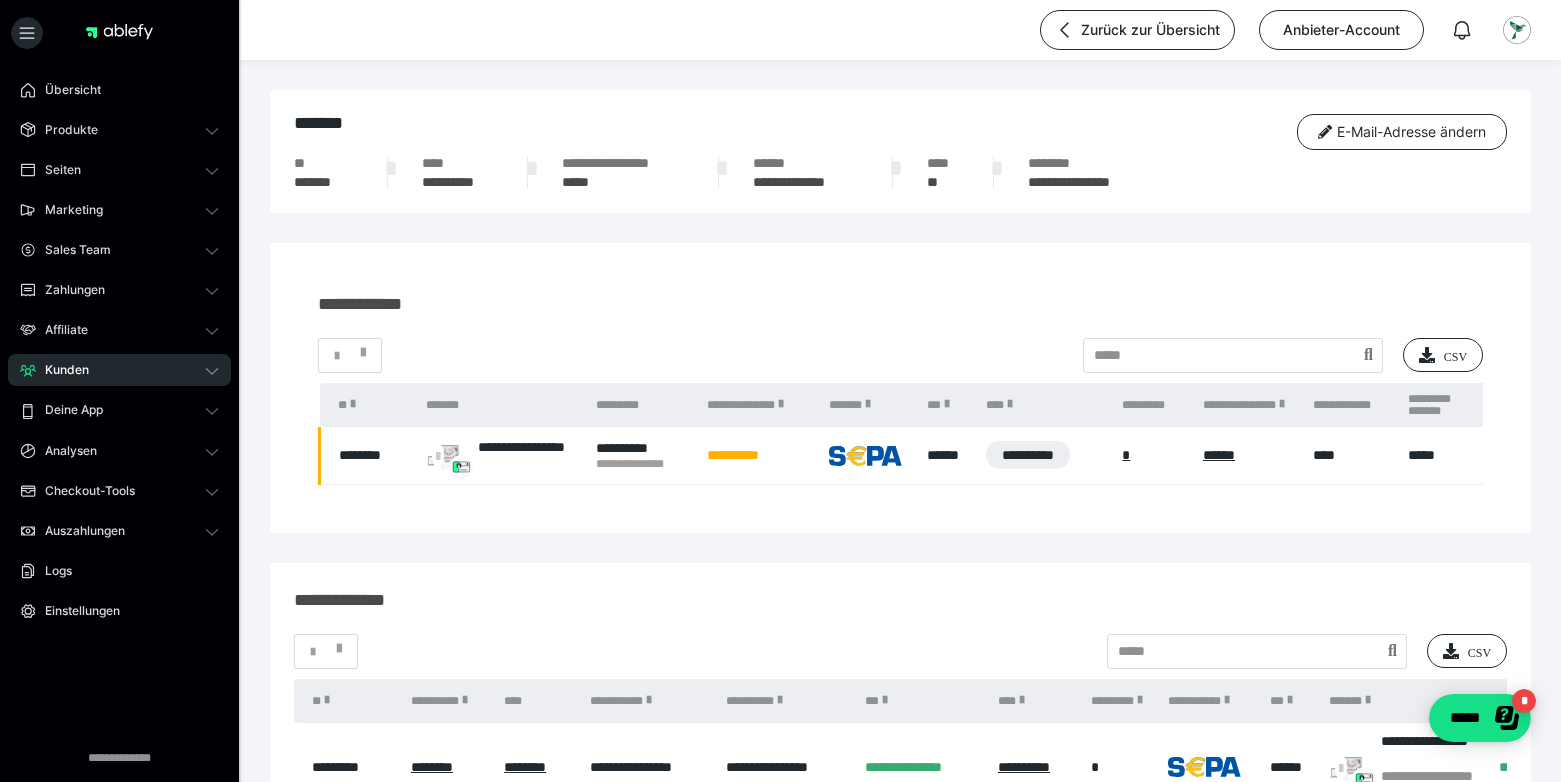 click on "Kunden" at bounding box center [60, 370] 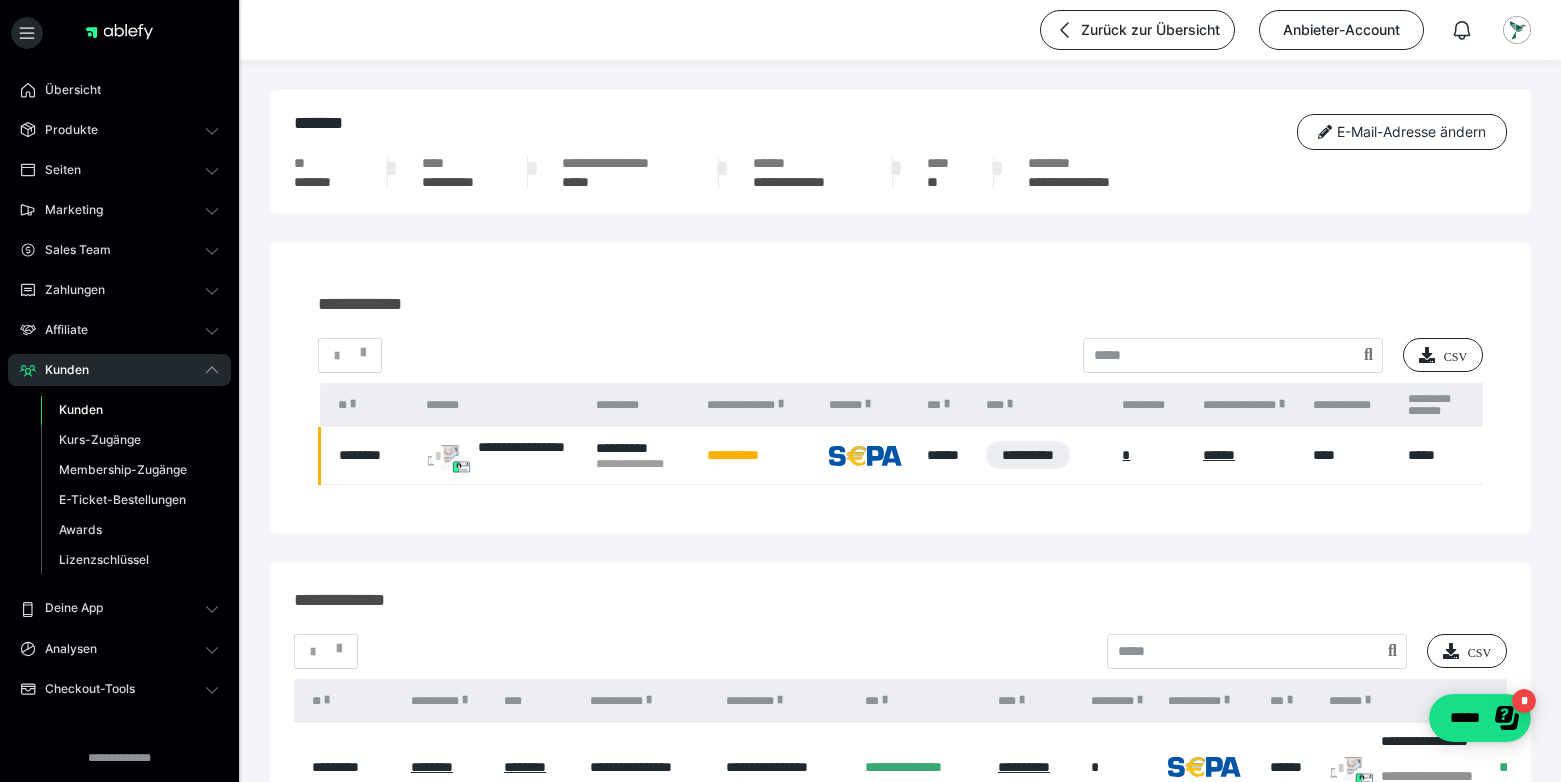 drag, startPoint x: 83, startPoint y: 407, endPoint x: 218, endPoint y: 384, distance: 136.94525 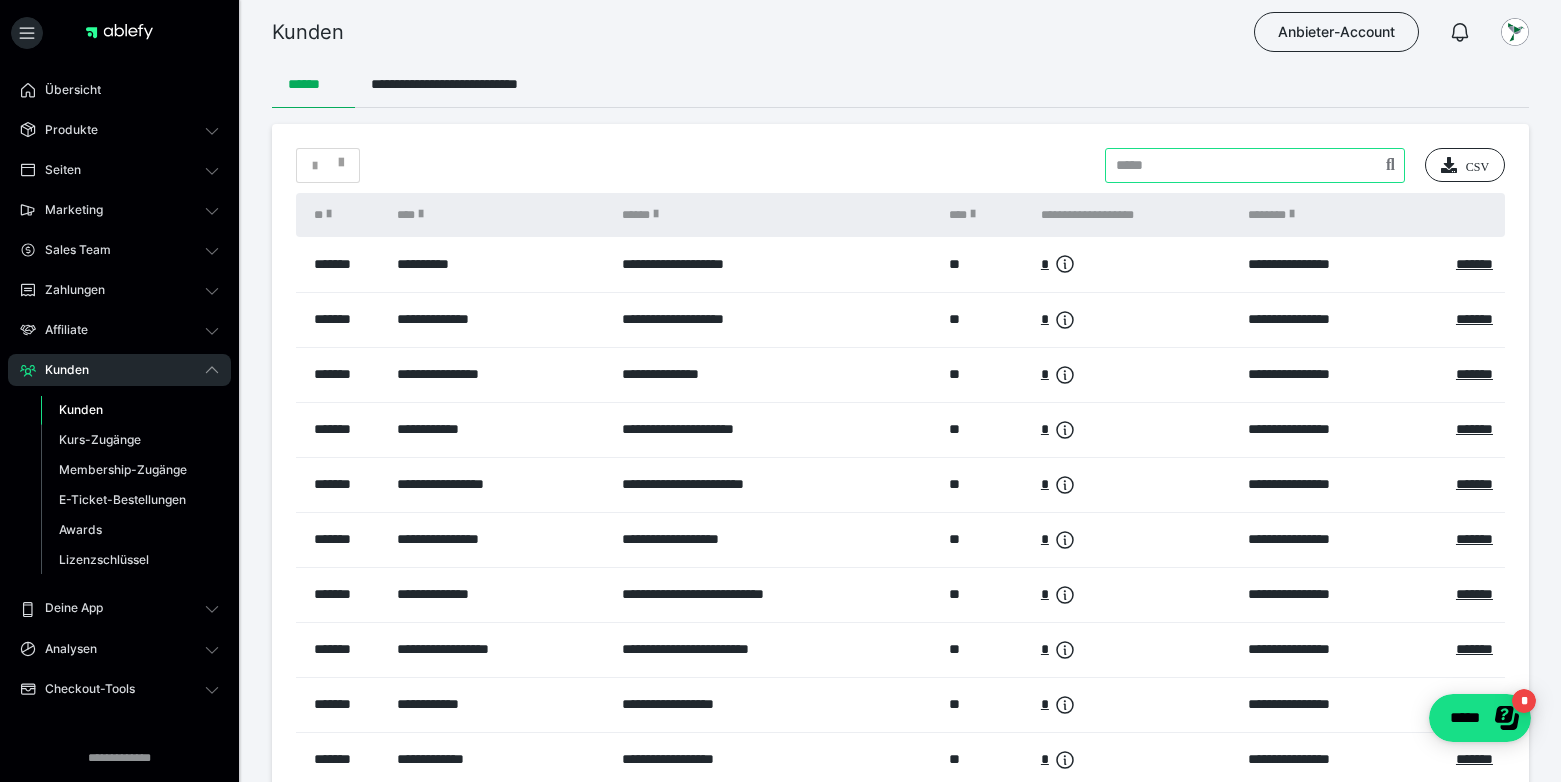 click at bounding box center [1255, 165] 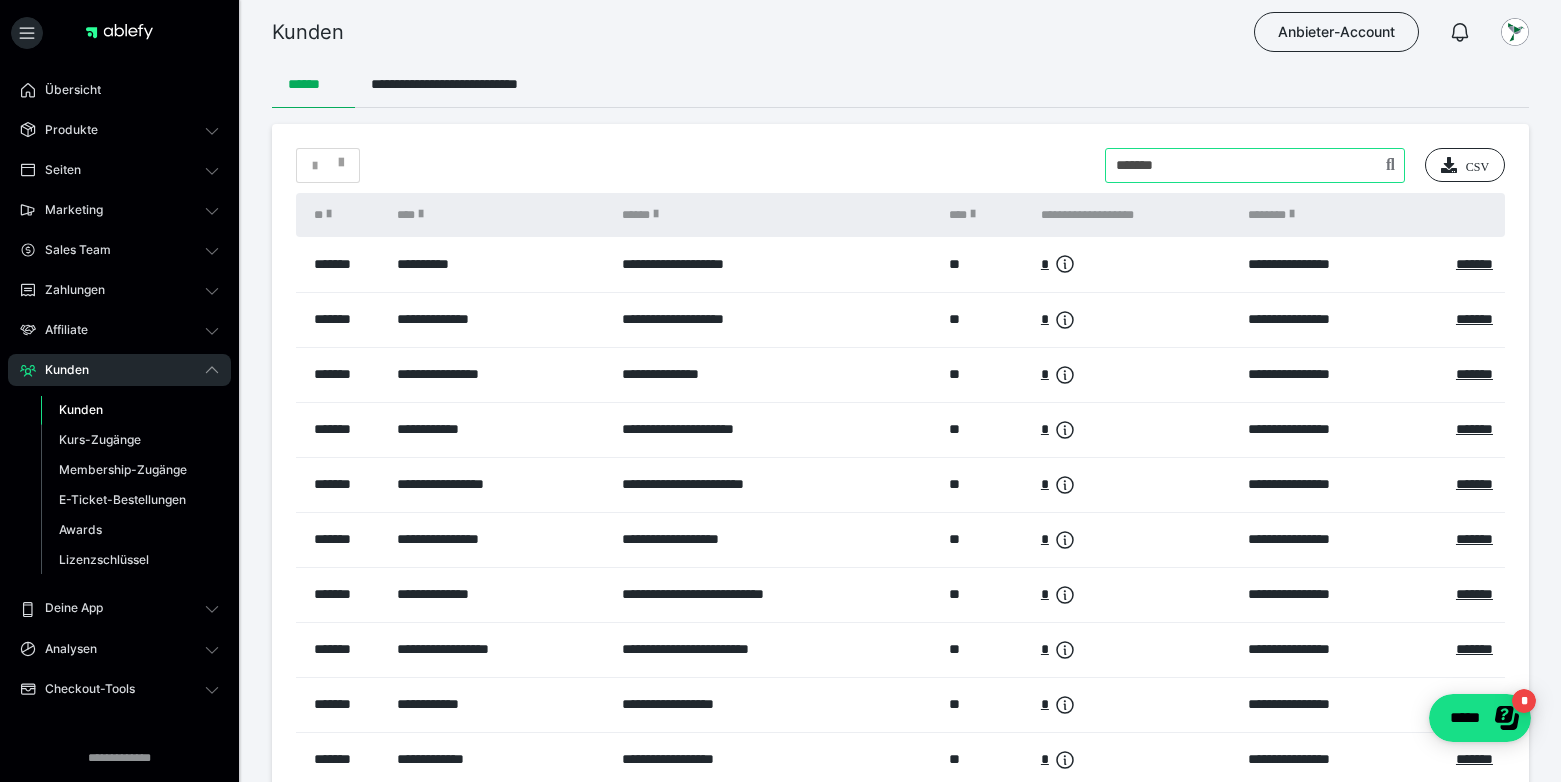 type on "*******" 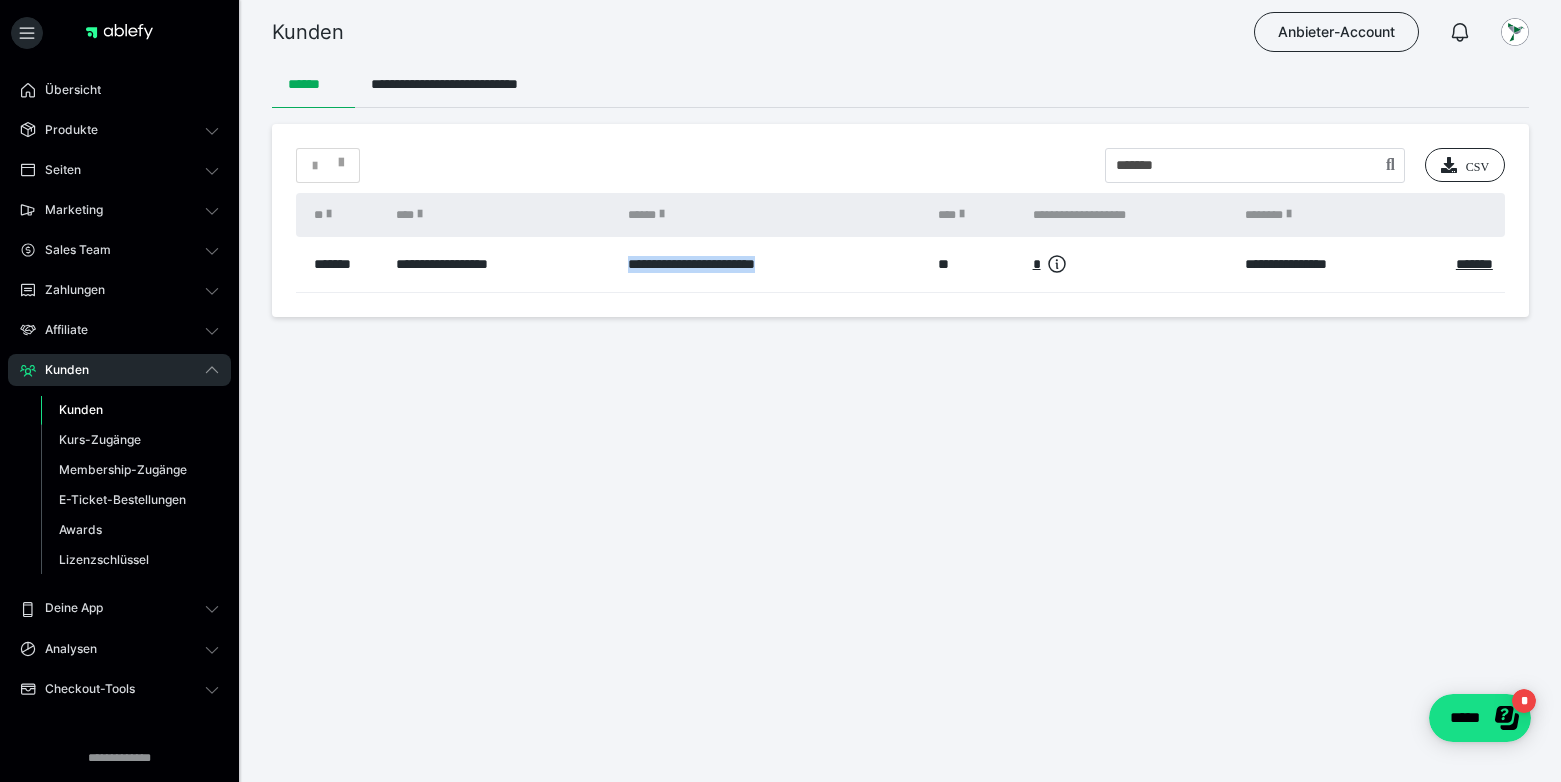 drag, startPoint x: 804, startPoint y: 263, endPoint x: 624, endPoint y: 267, distance: 180.04443 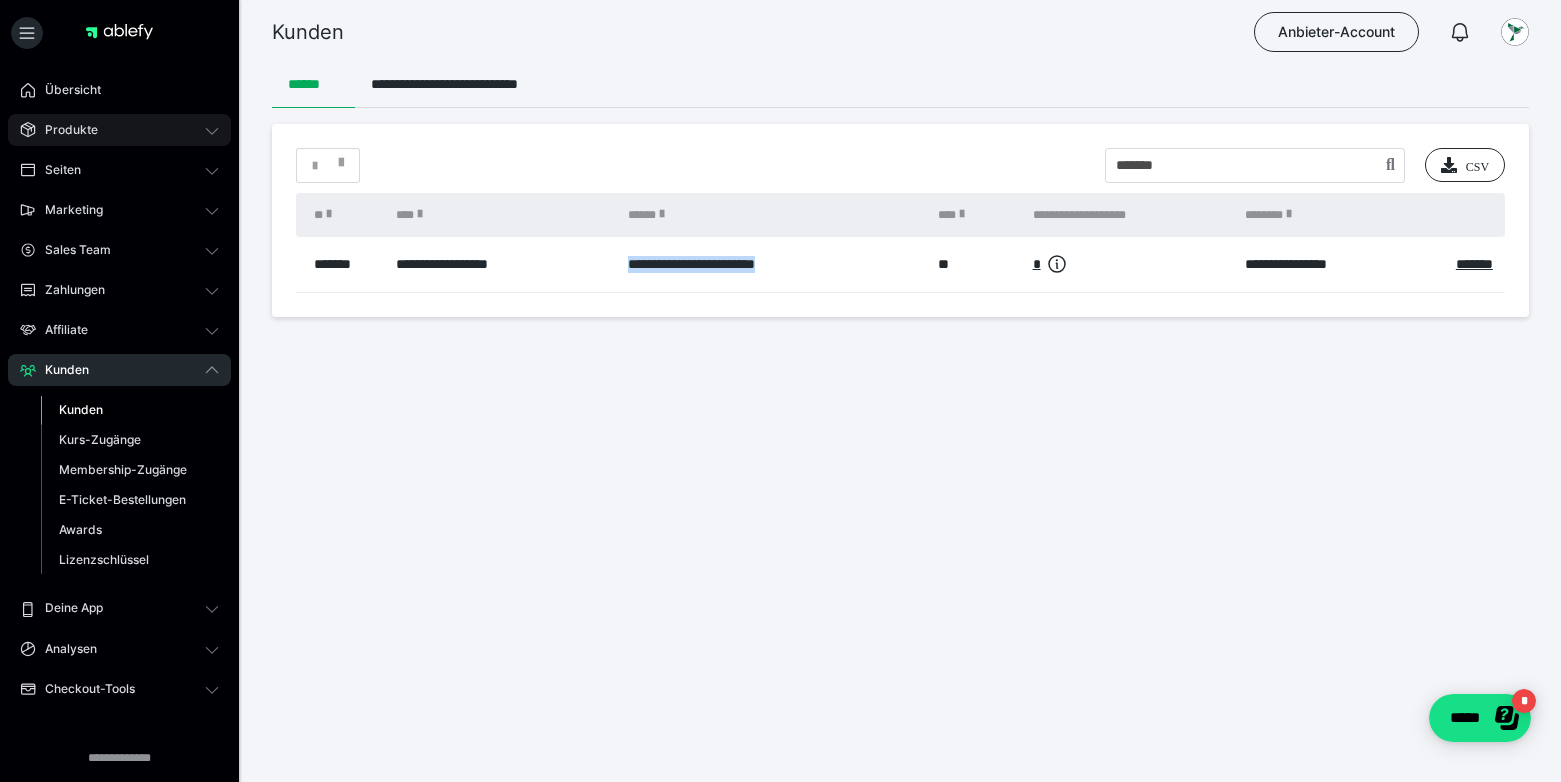 click 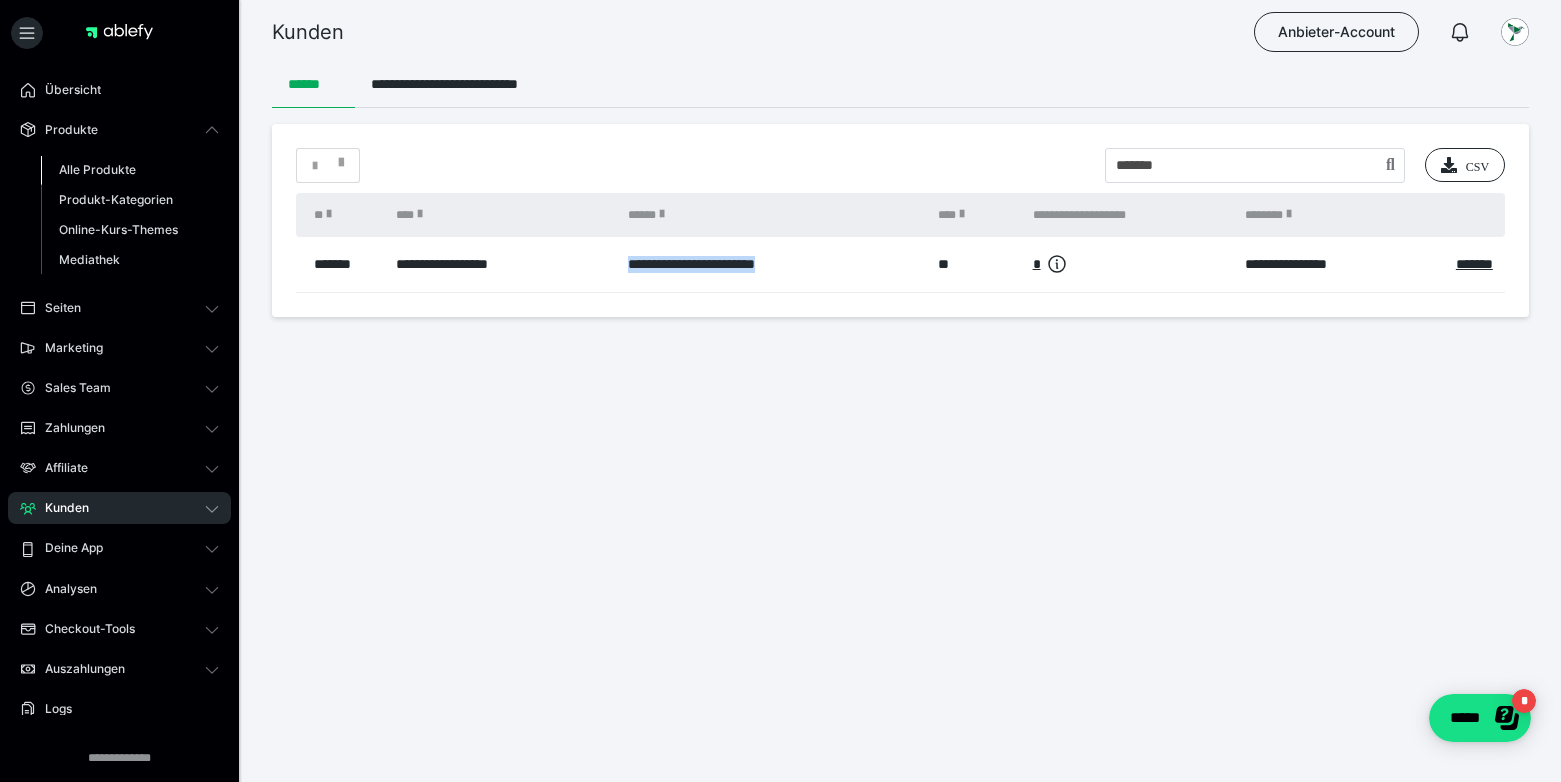 click on "Alle Produkte" at bounding box center [97, 169] 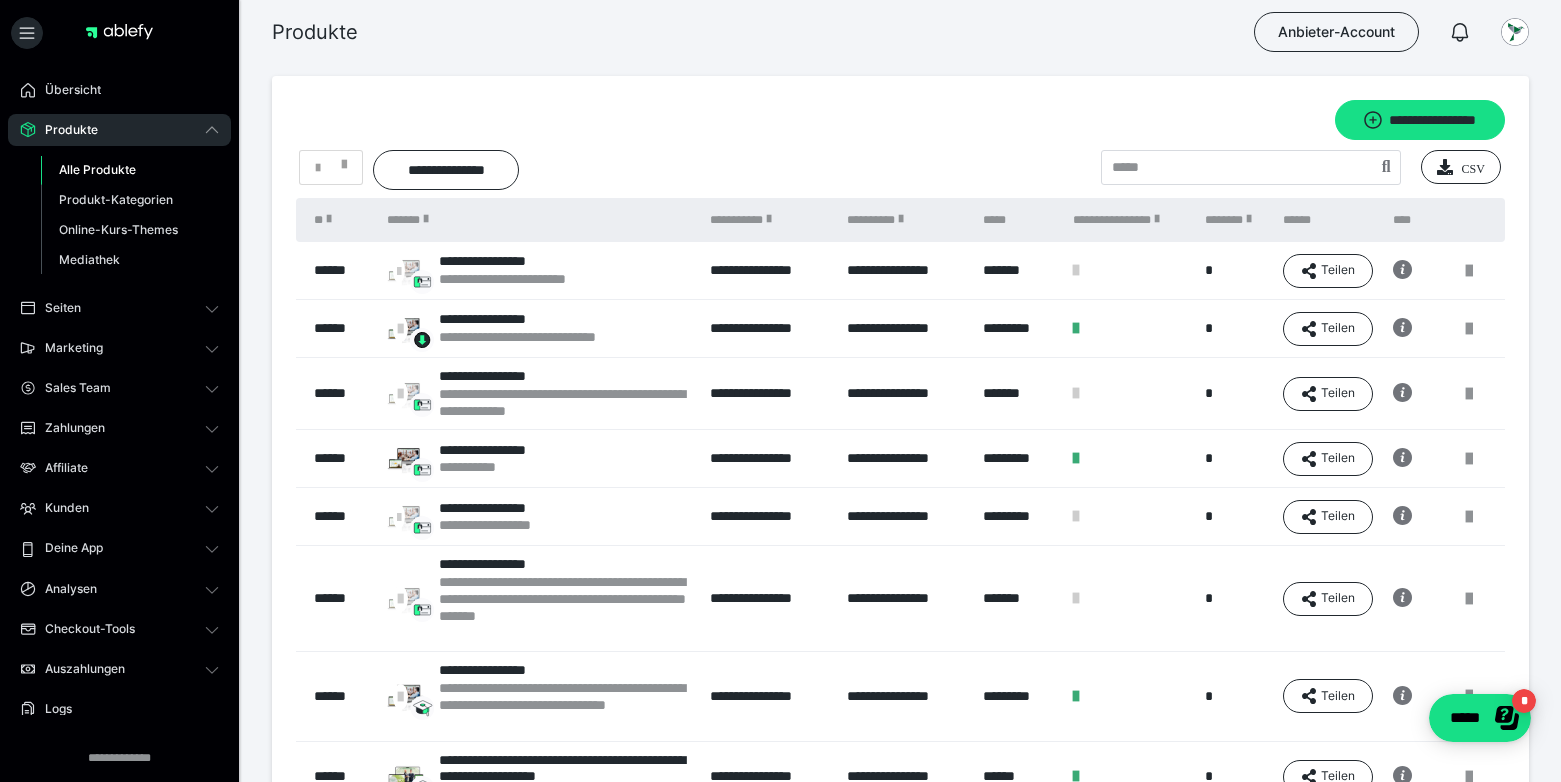 scroll, scrollTop: 57, scrollLeft: 0, axis: vertical 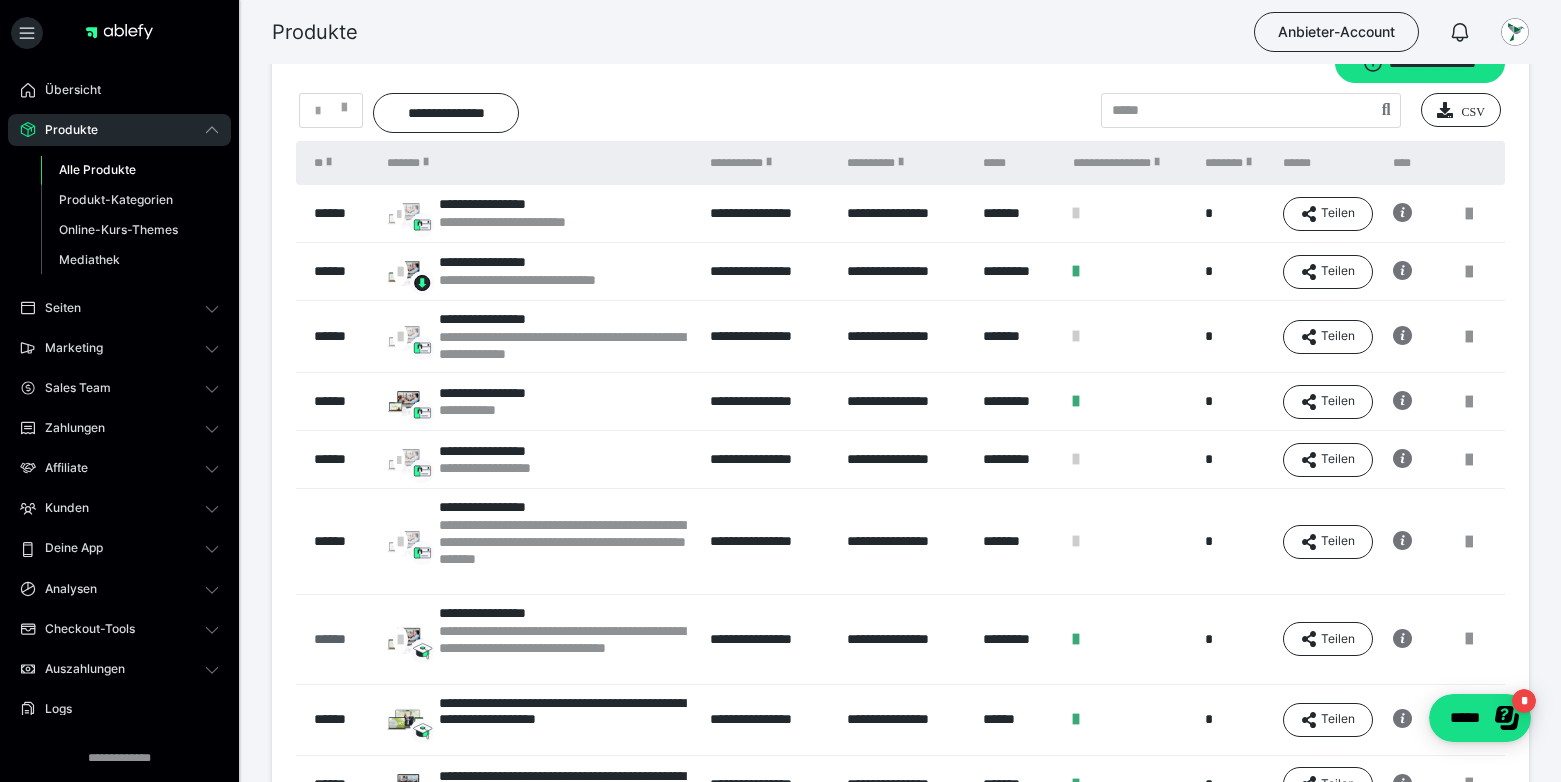 click on "******" at bounding box center (340, 639) 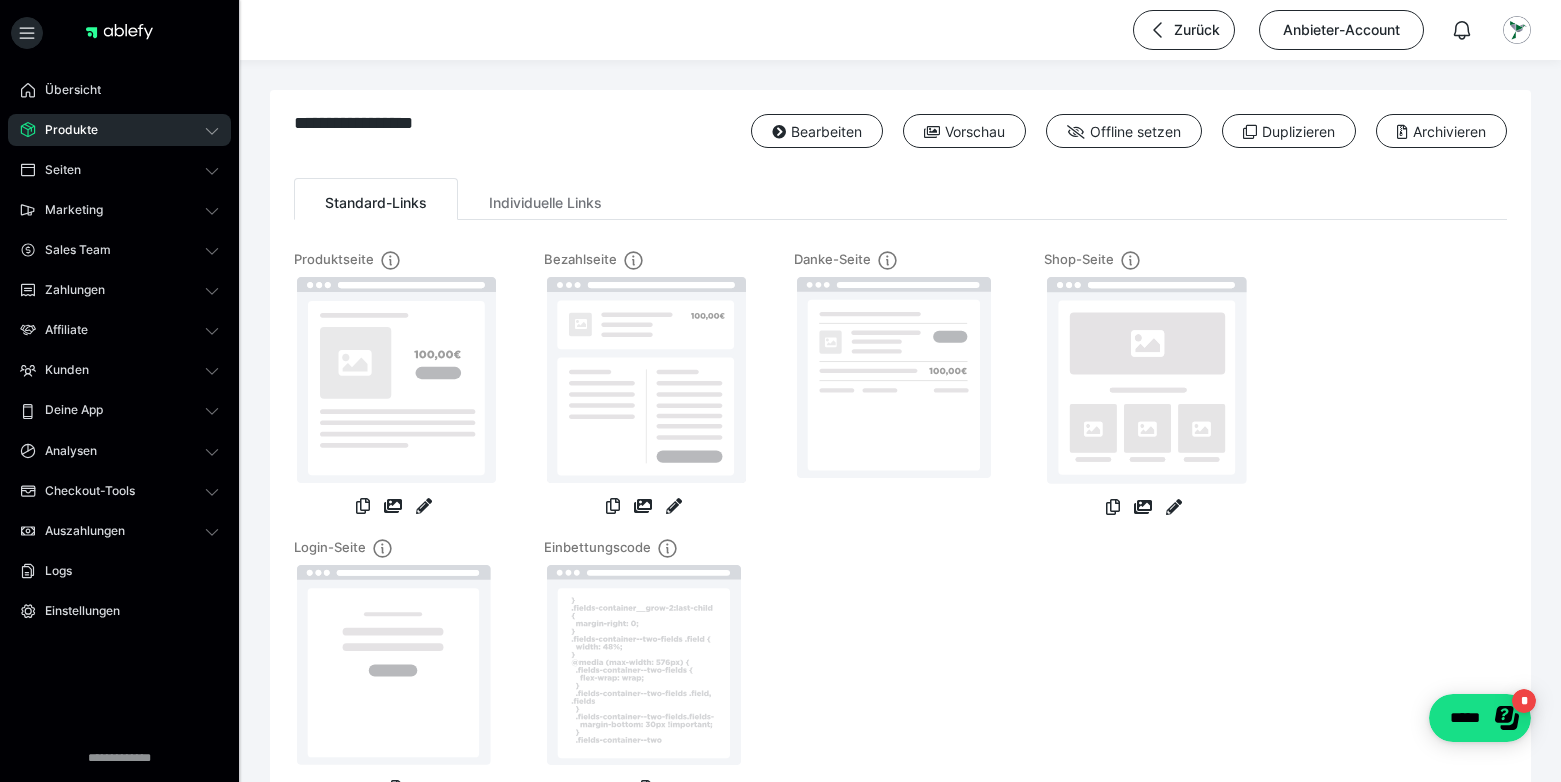 scroll, scrollTop: 3, scrollLeft: 0, axis: vertical 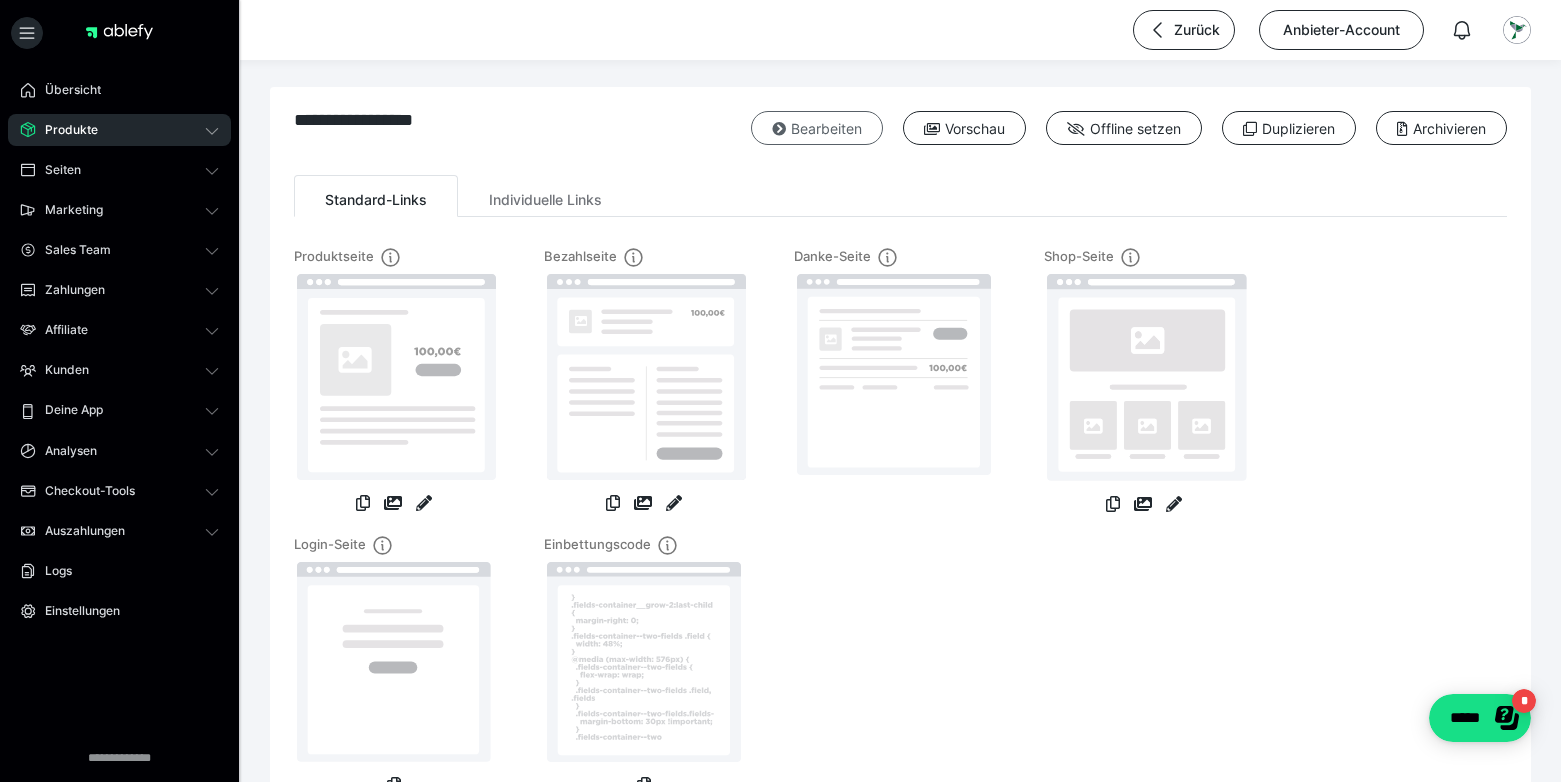 click on "Bearbeiten" at bounding box center [817, 128] 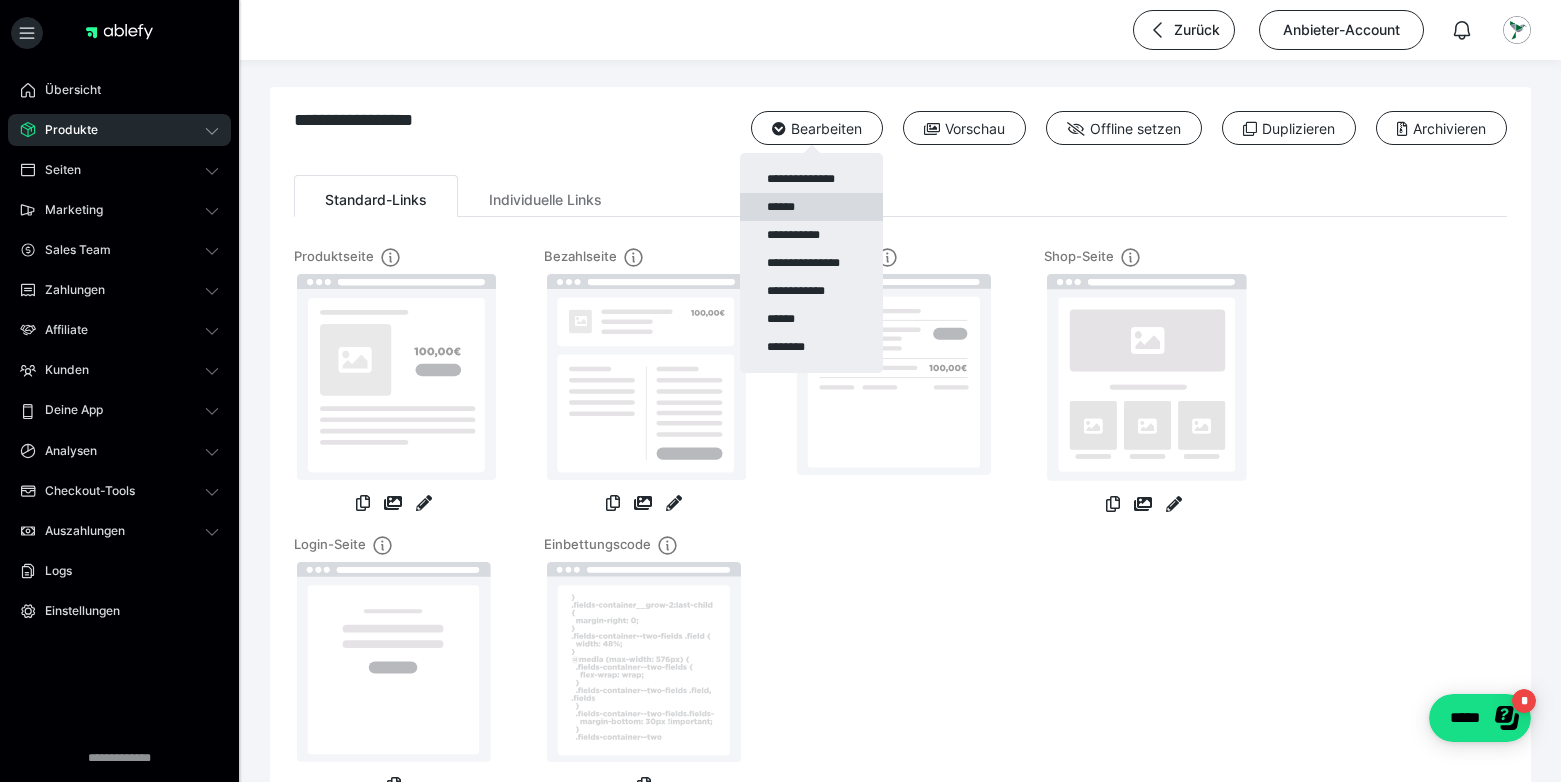 click on "******" at bounding box center (811, 207) 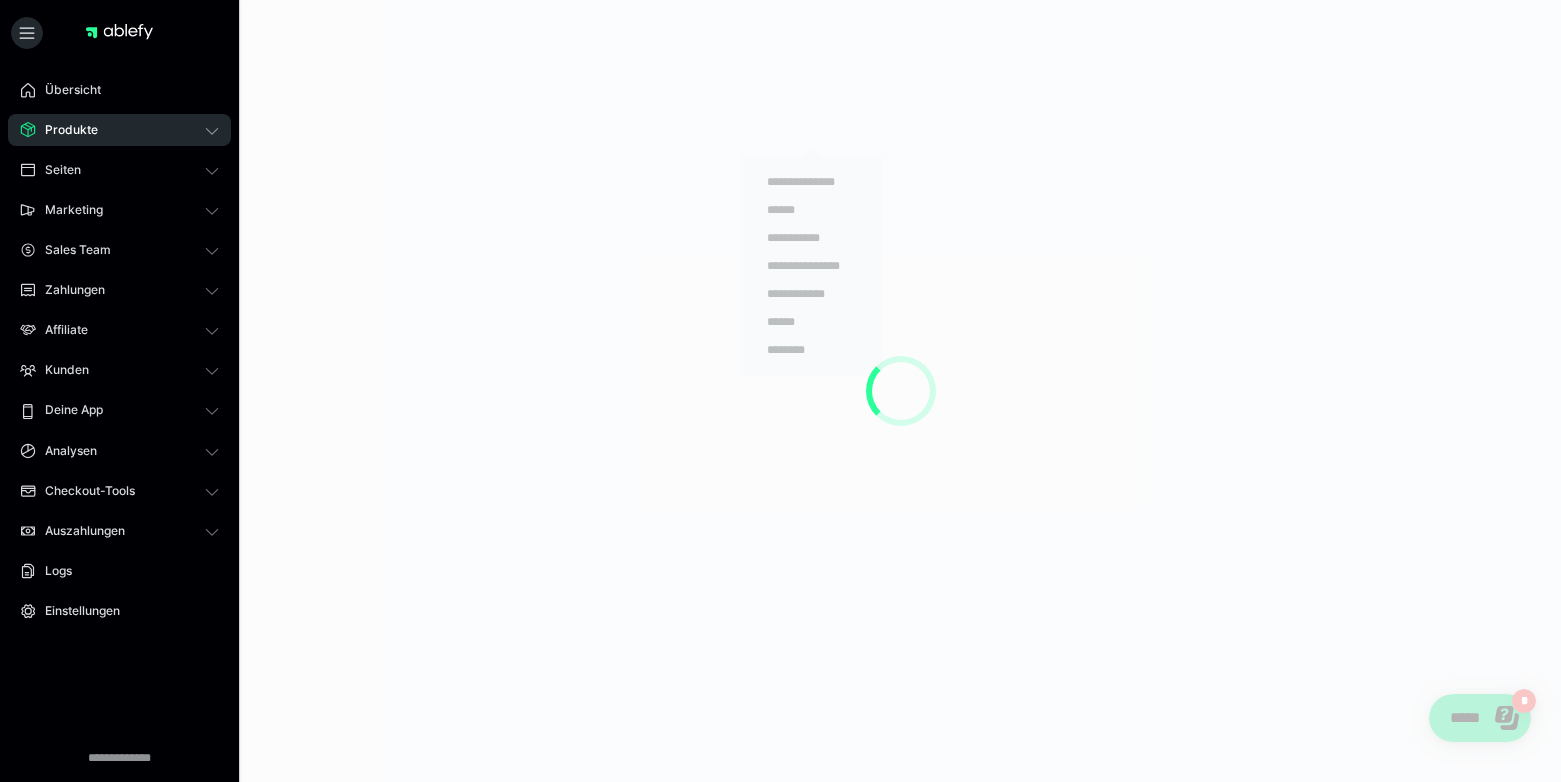scroll, scrollTop: 0, scrollLeft: 0, axis: both 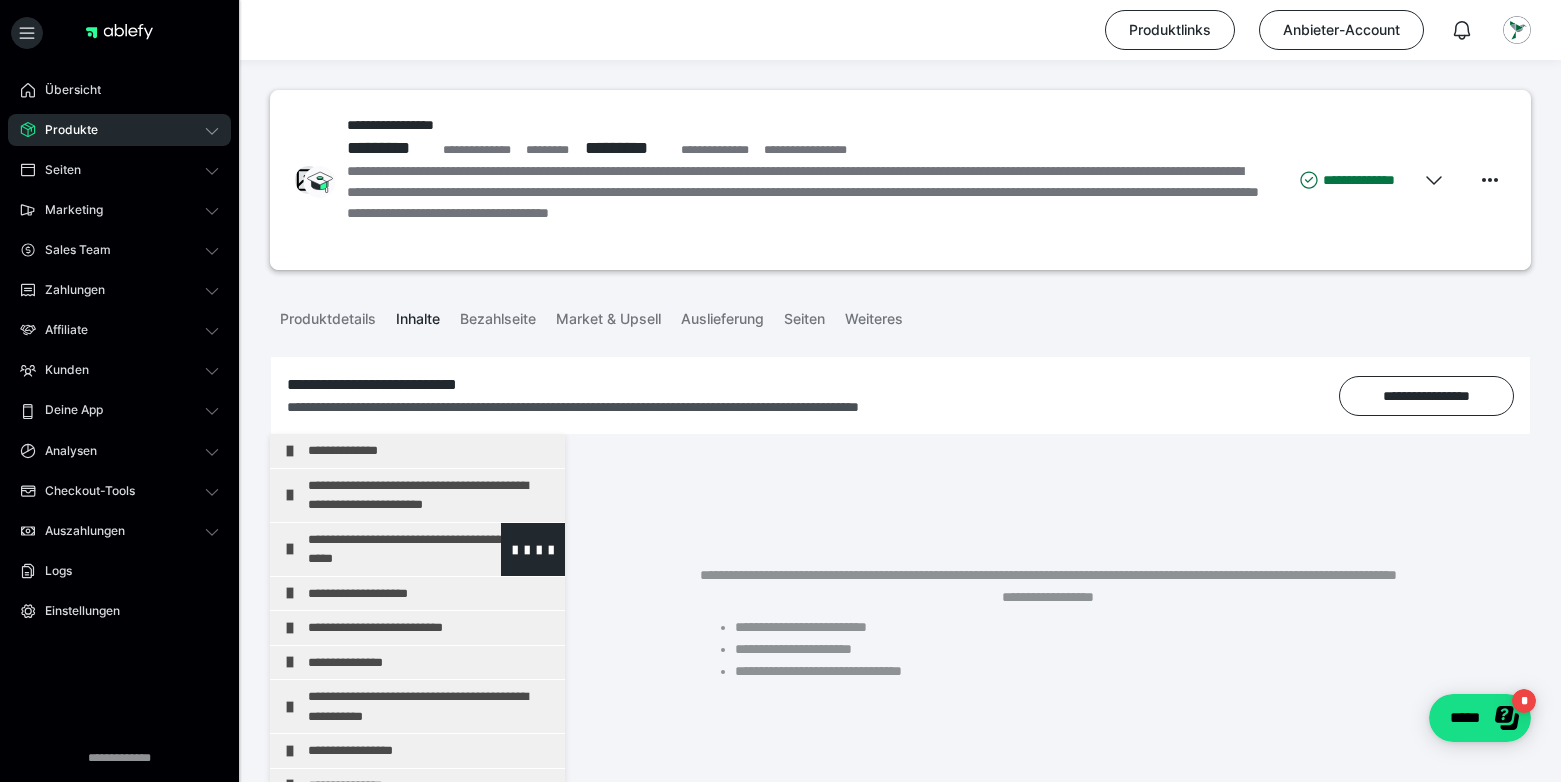 click at bounding box center [290, 549] 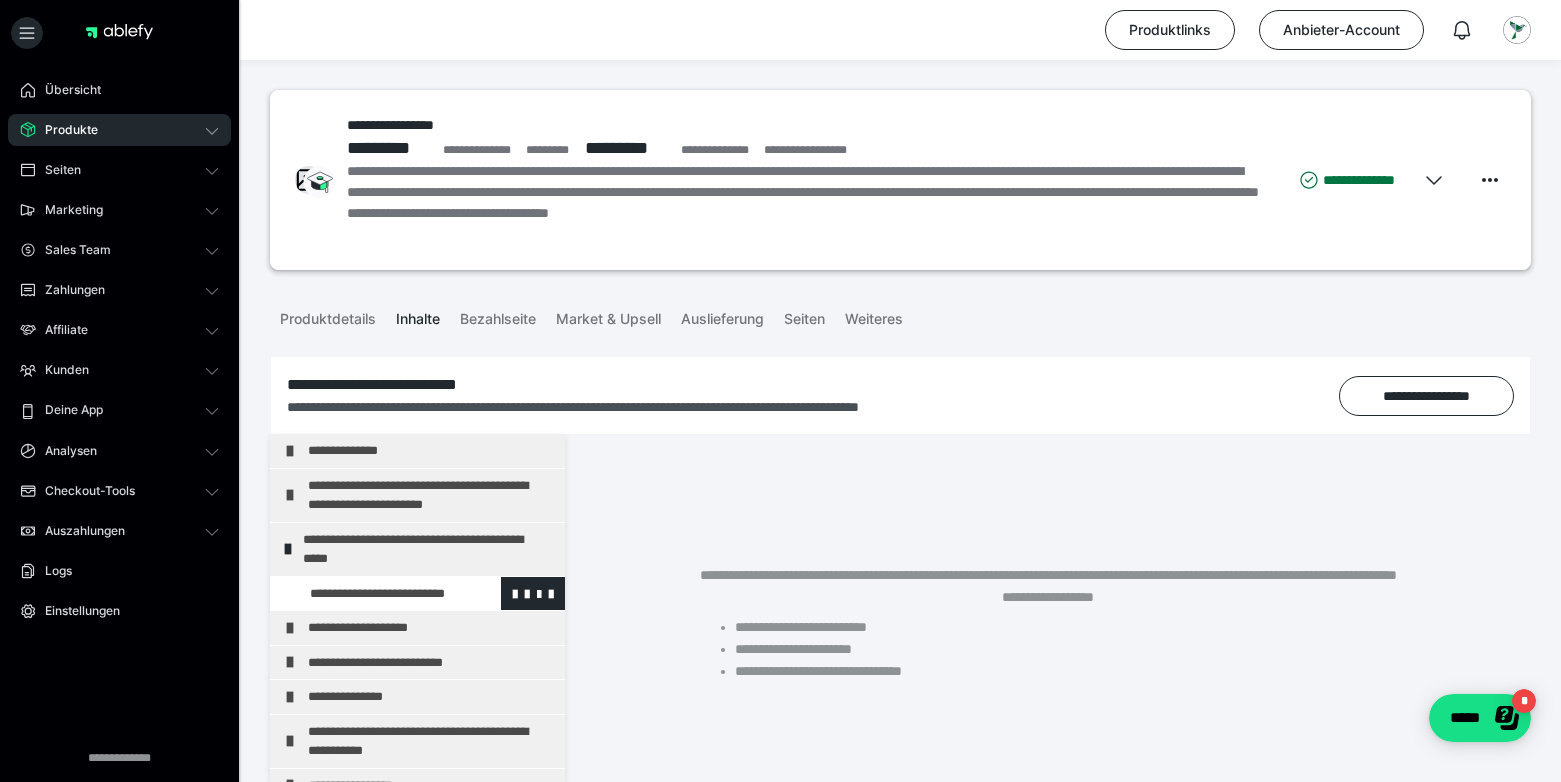 click at bounding box center (375, 594) 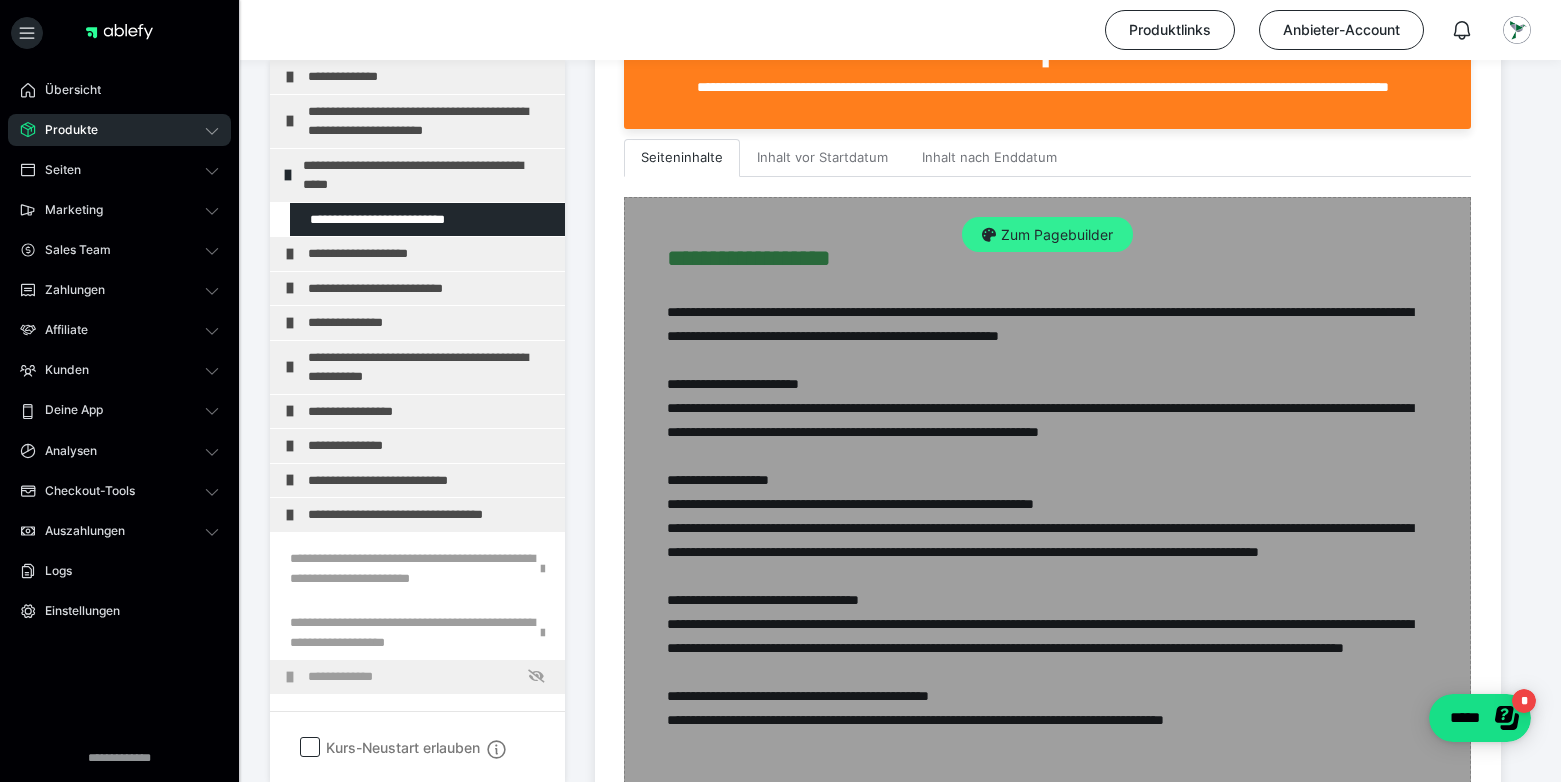 click on "Zum Pagebuilder" at bounding box center (1047, 235) 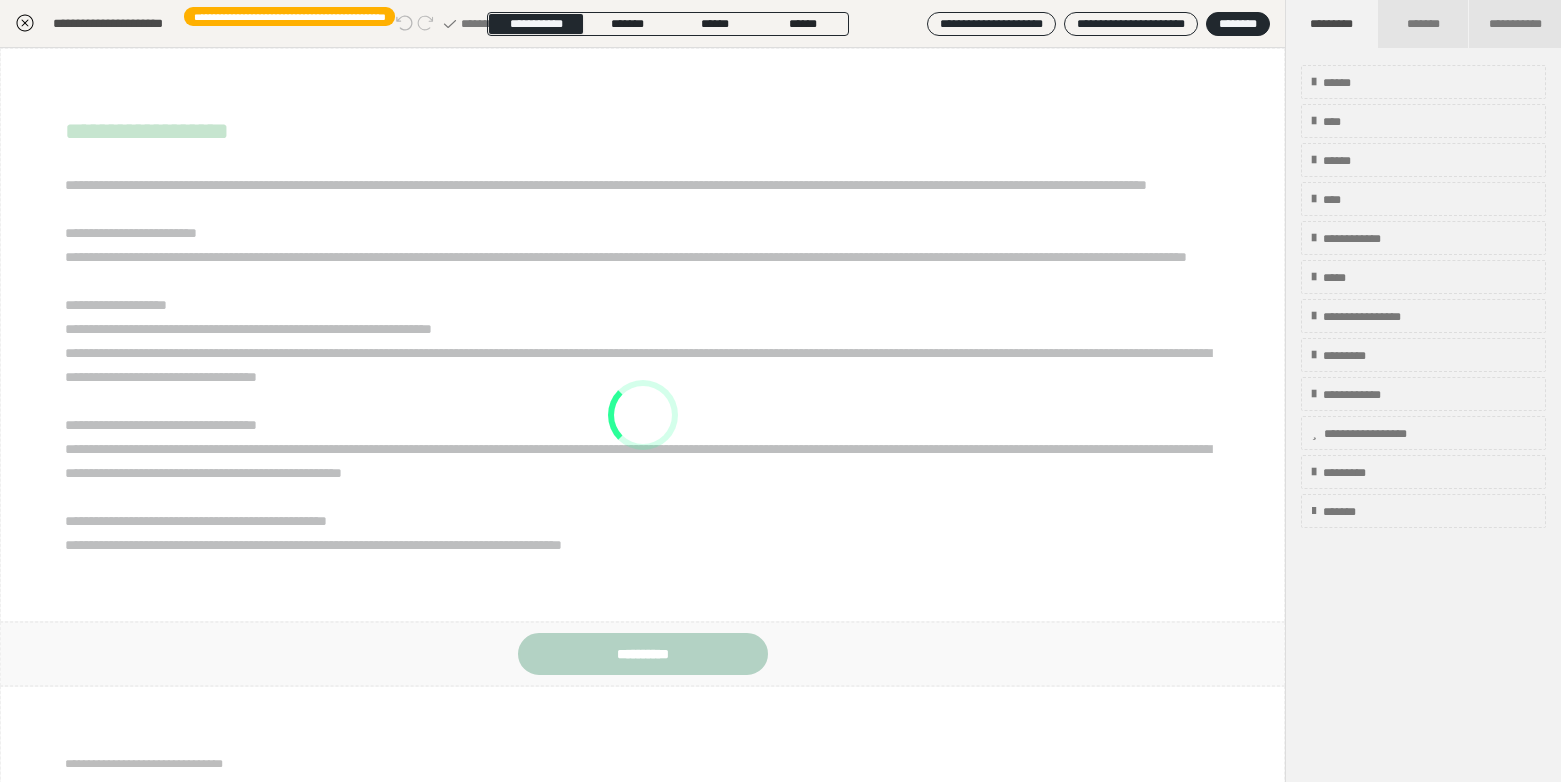 scroll, scrollTop: 374, scrollLeft: 0, axis: vertical 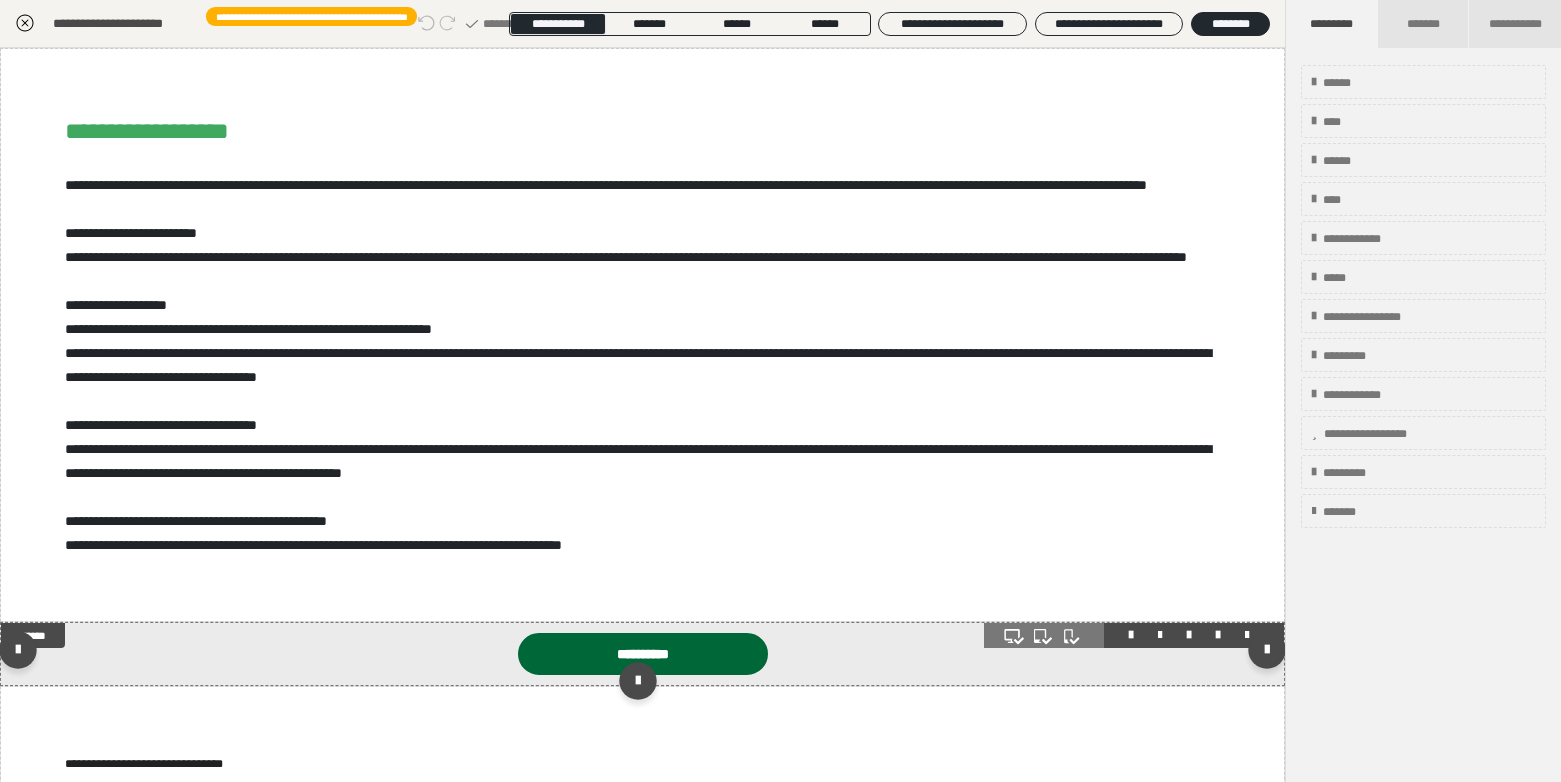 click on "**********" at bounding box center (643, 654) 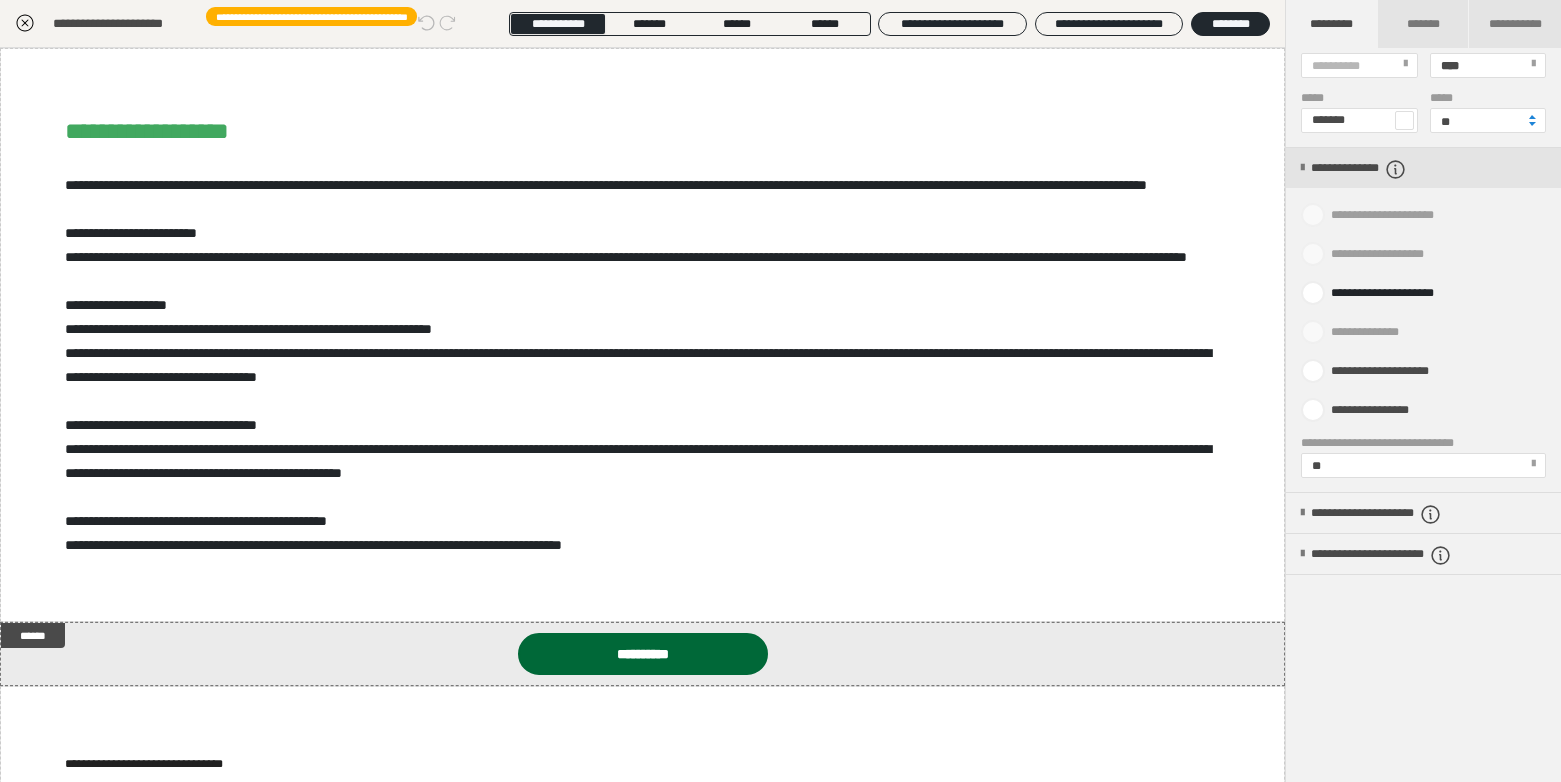 scroll, scrollTop: 776, scrollLeft: 0, axis: vertical 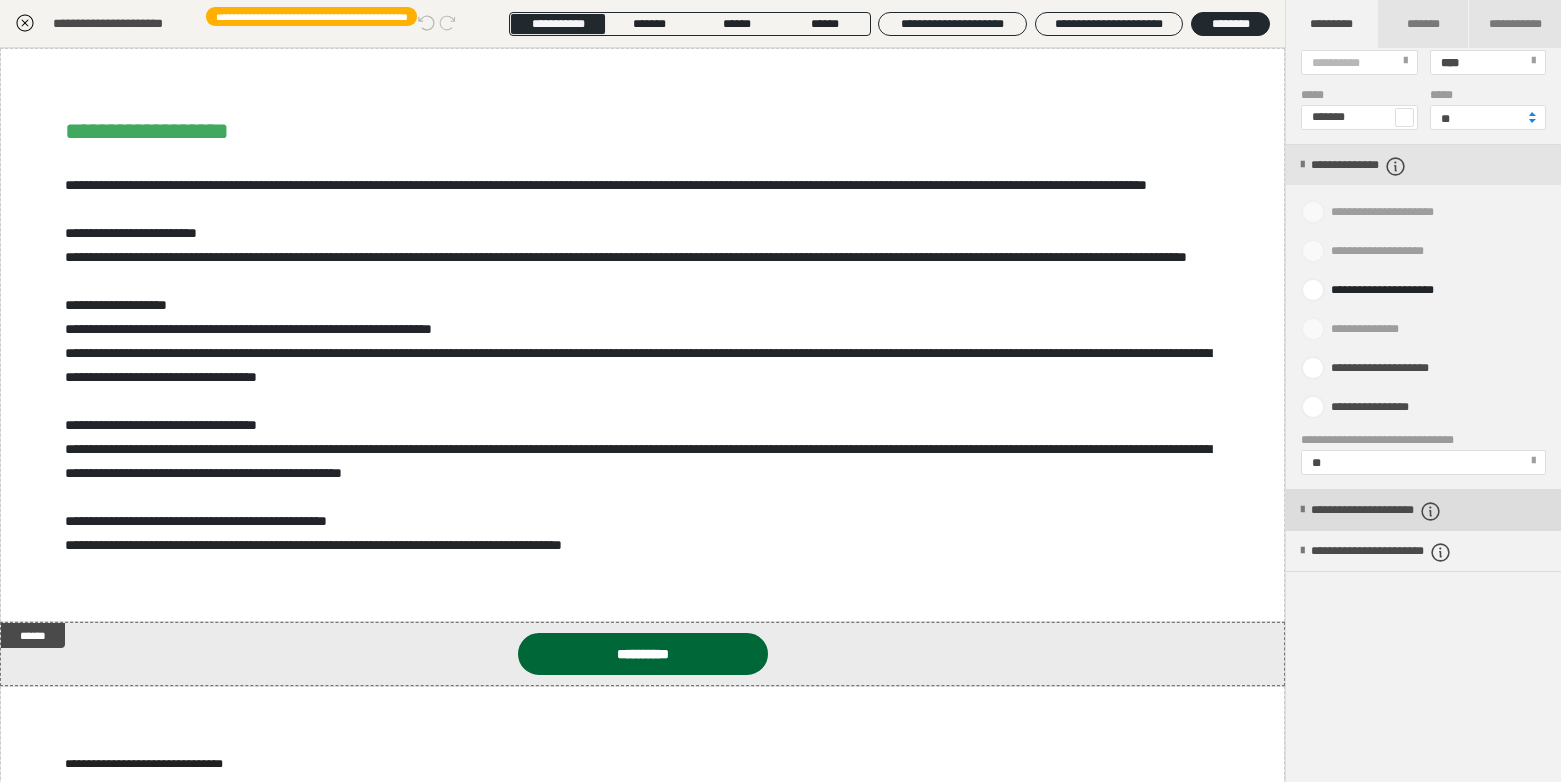 click at bounding box center [1302, 510] 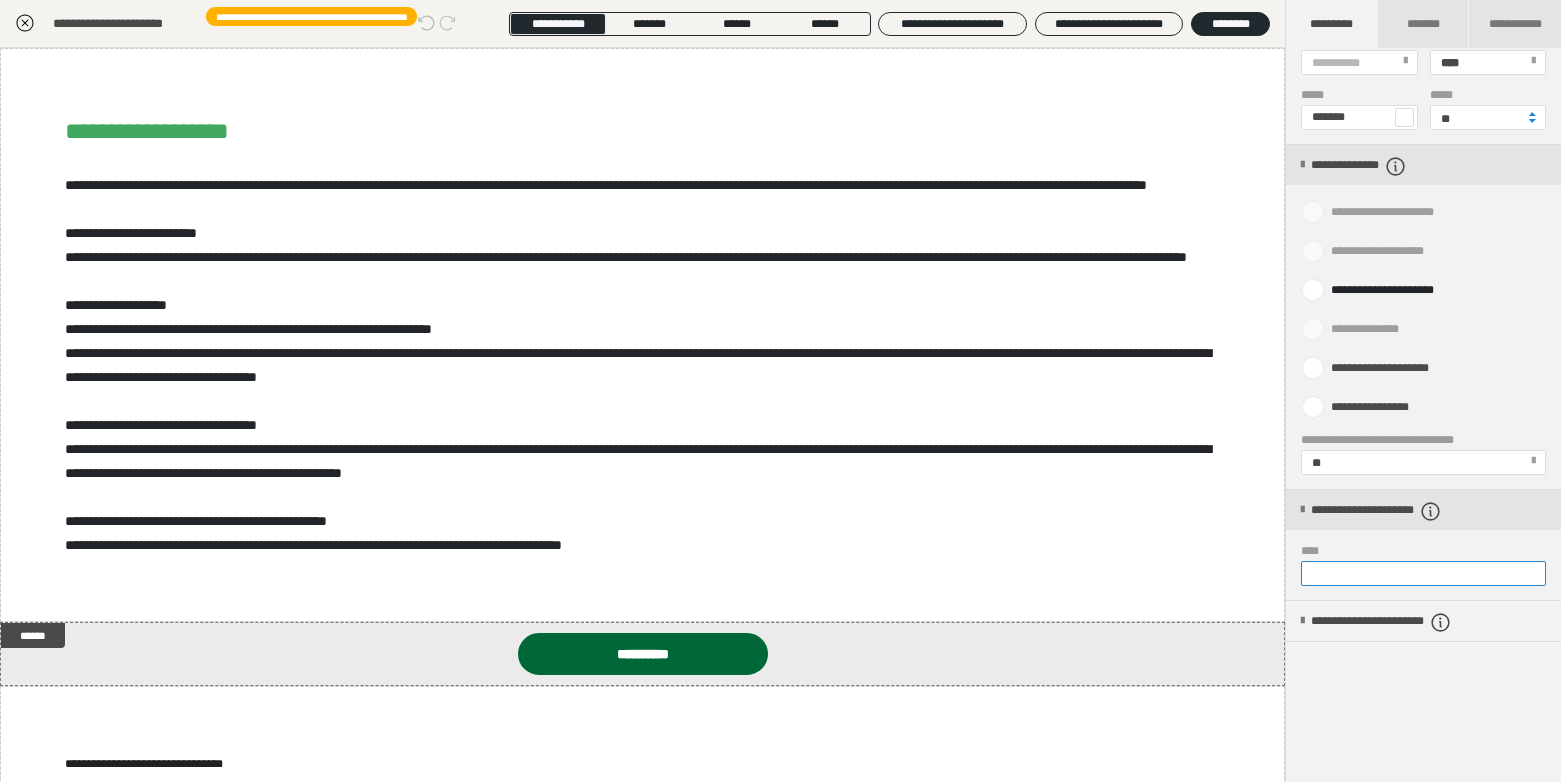 scroll, scrollTop: 0, scrollLeft: 1838, axis: horizontal 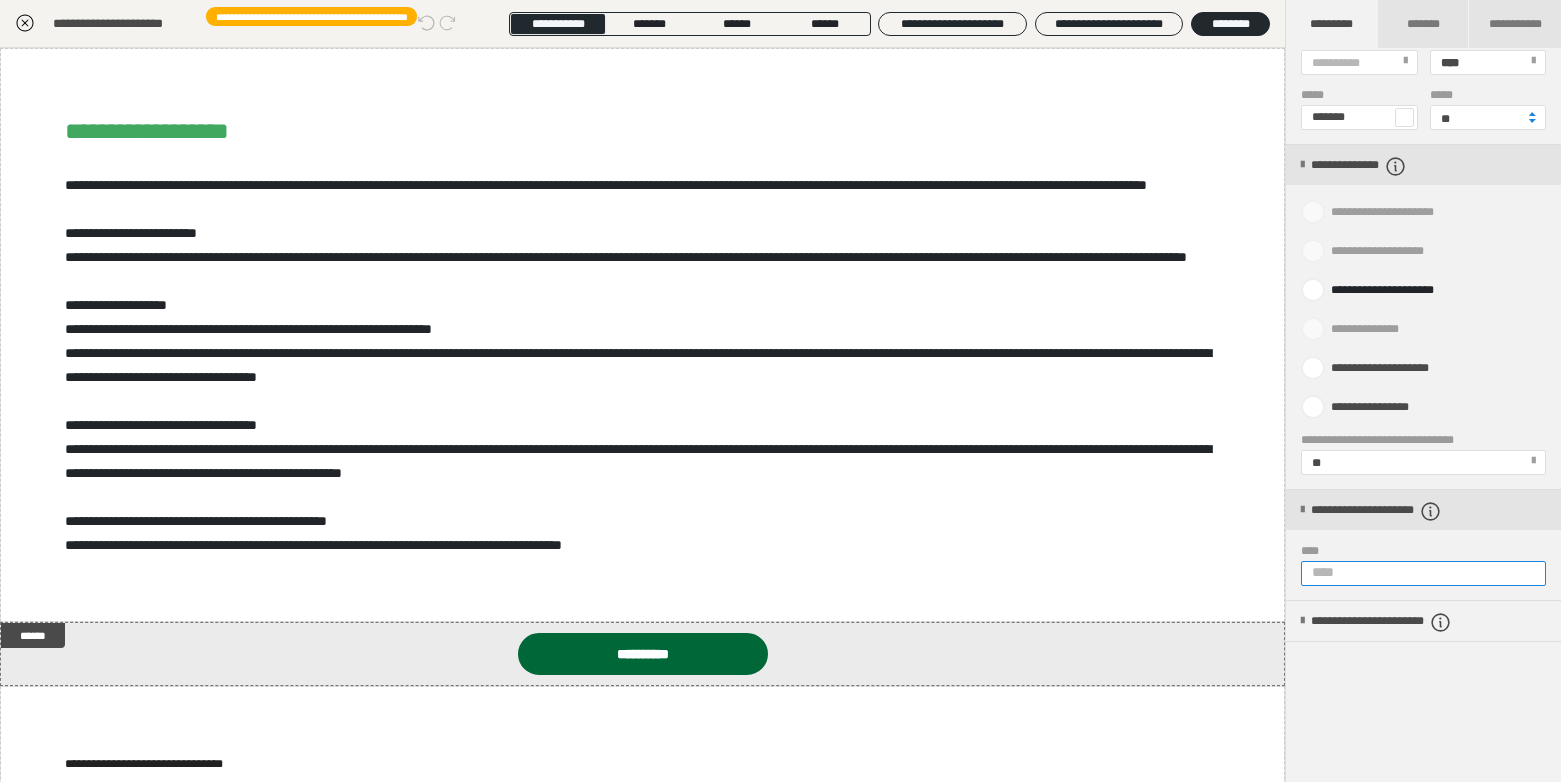 paste on "**********" 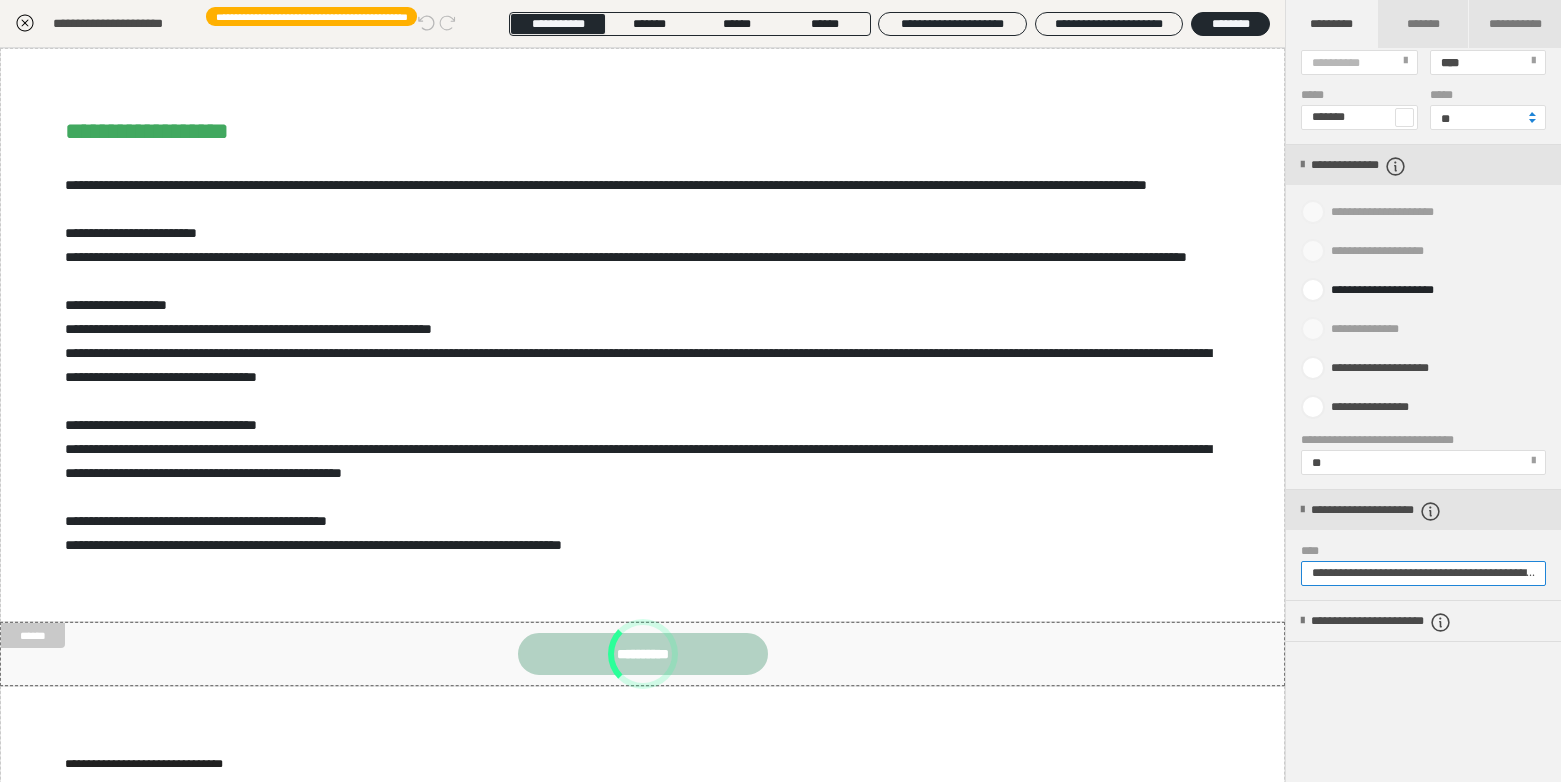 scroll, scrollTop: 0, scrollLeft: 1891, axis: horizontal 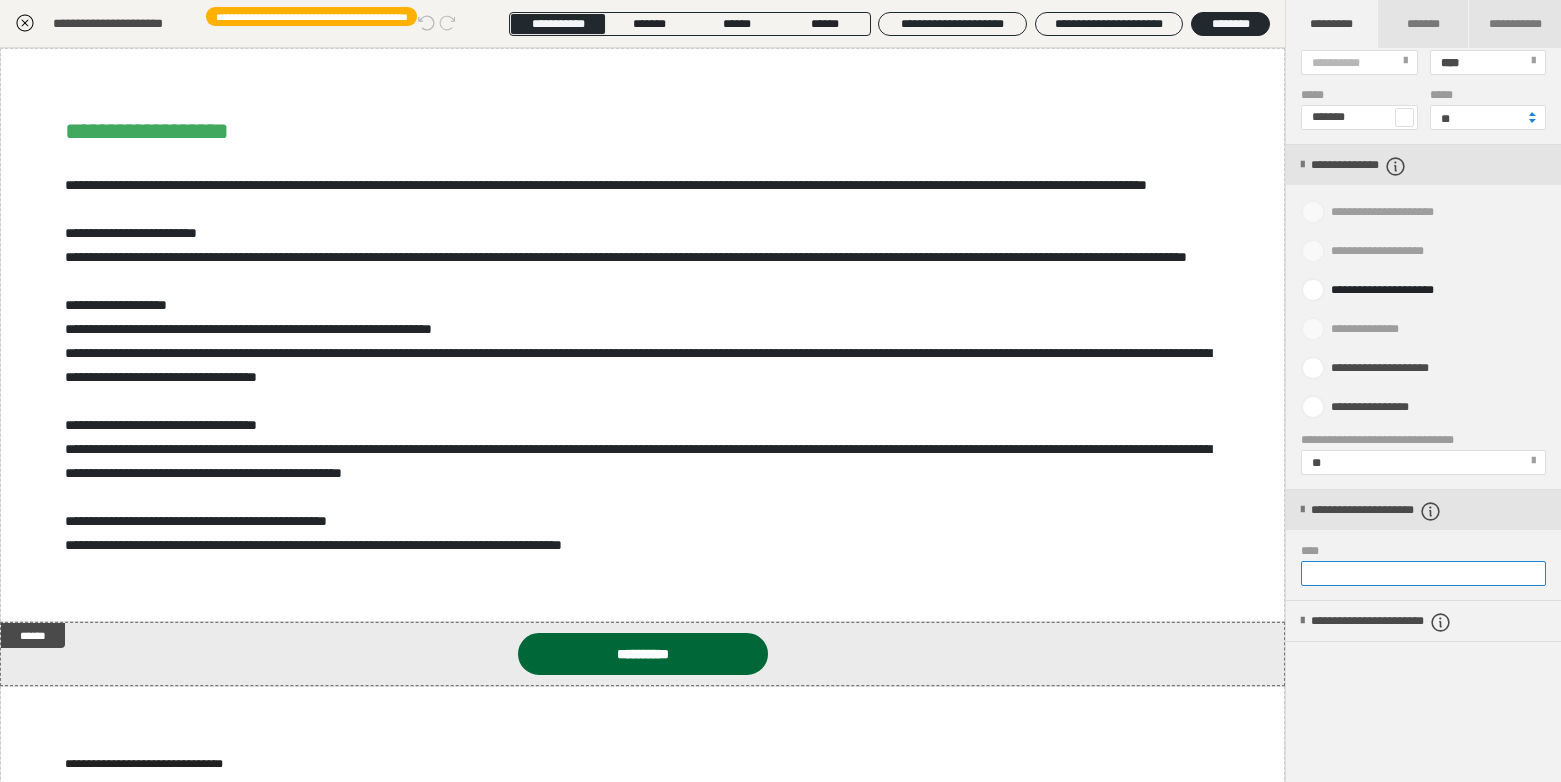 type on "**********" 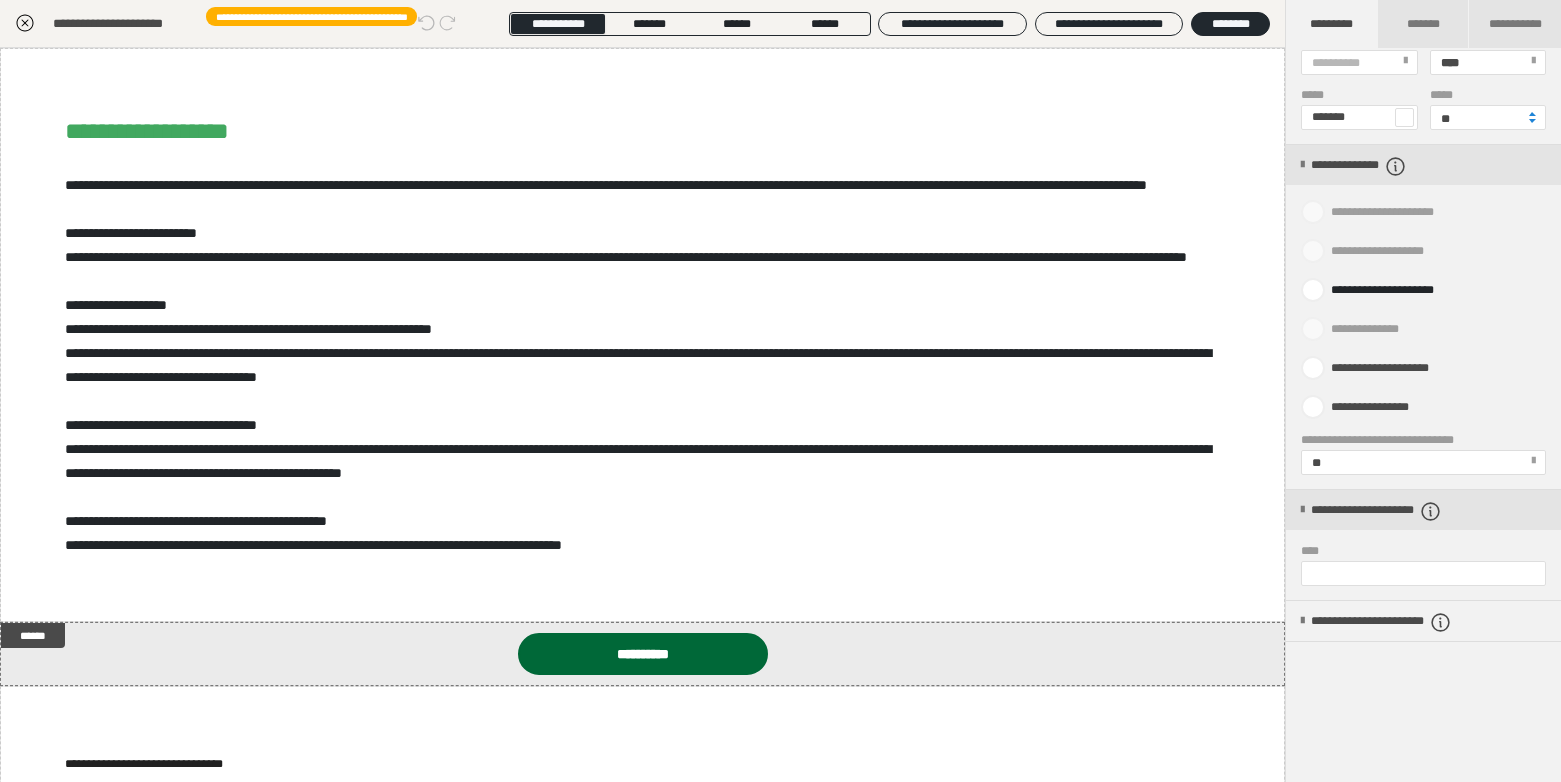 scroll, scrollTop: 0, scrollLeft: 0, axis: both 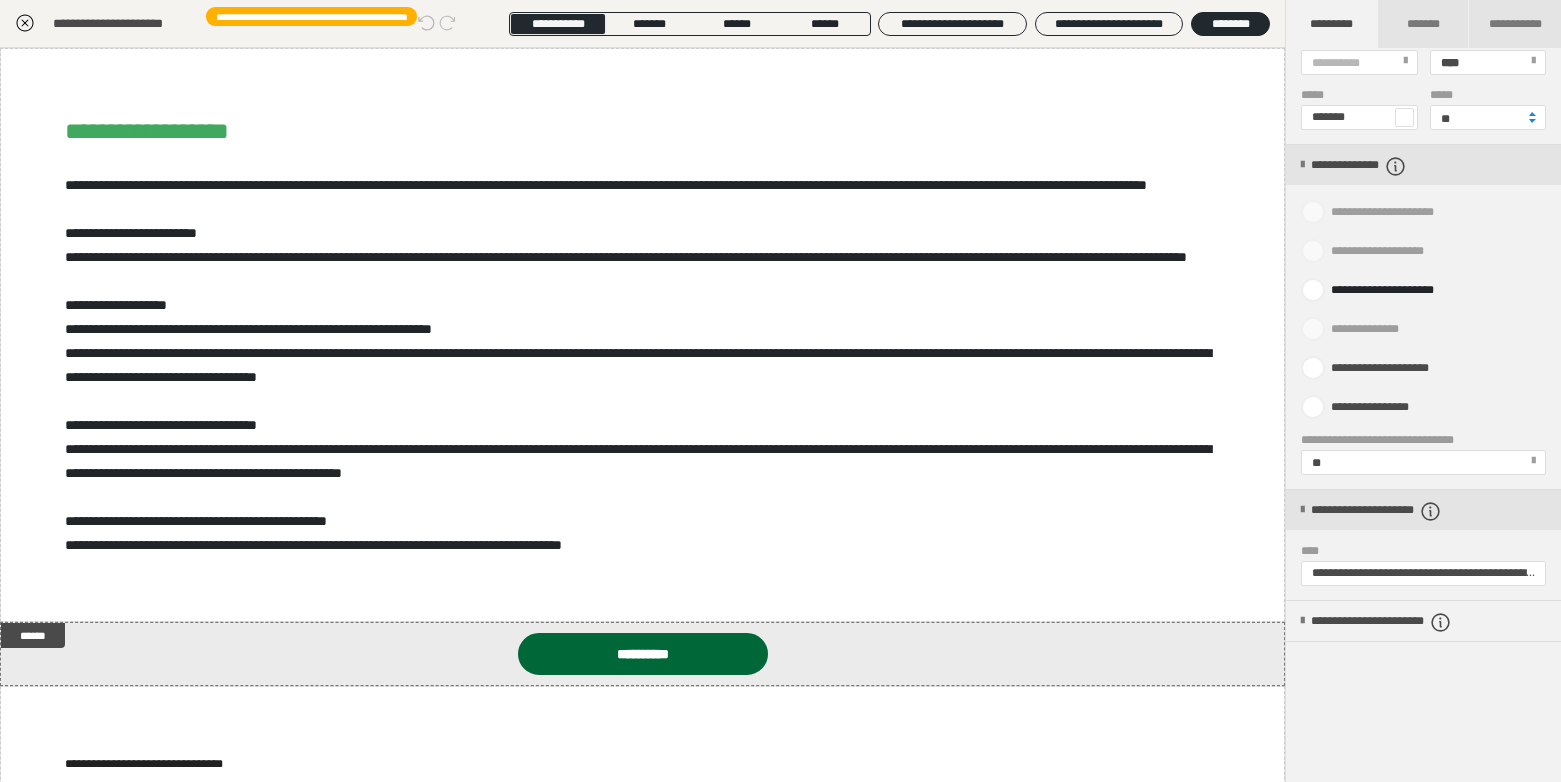 click 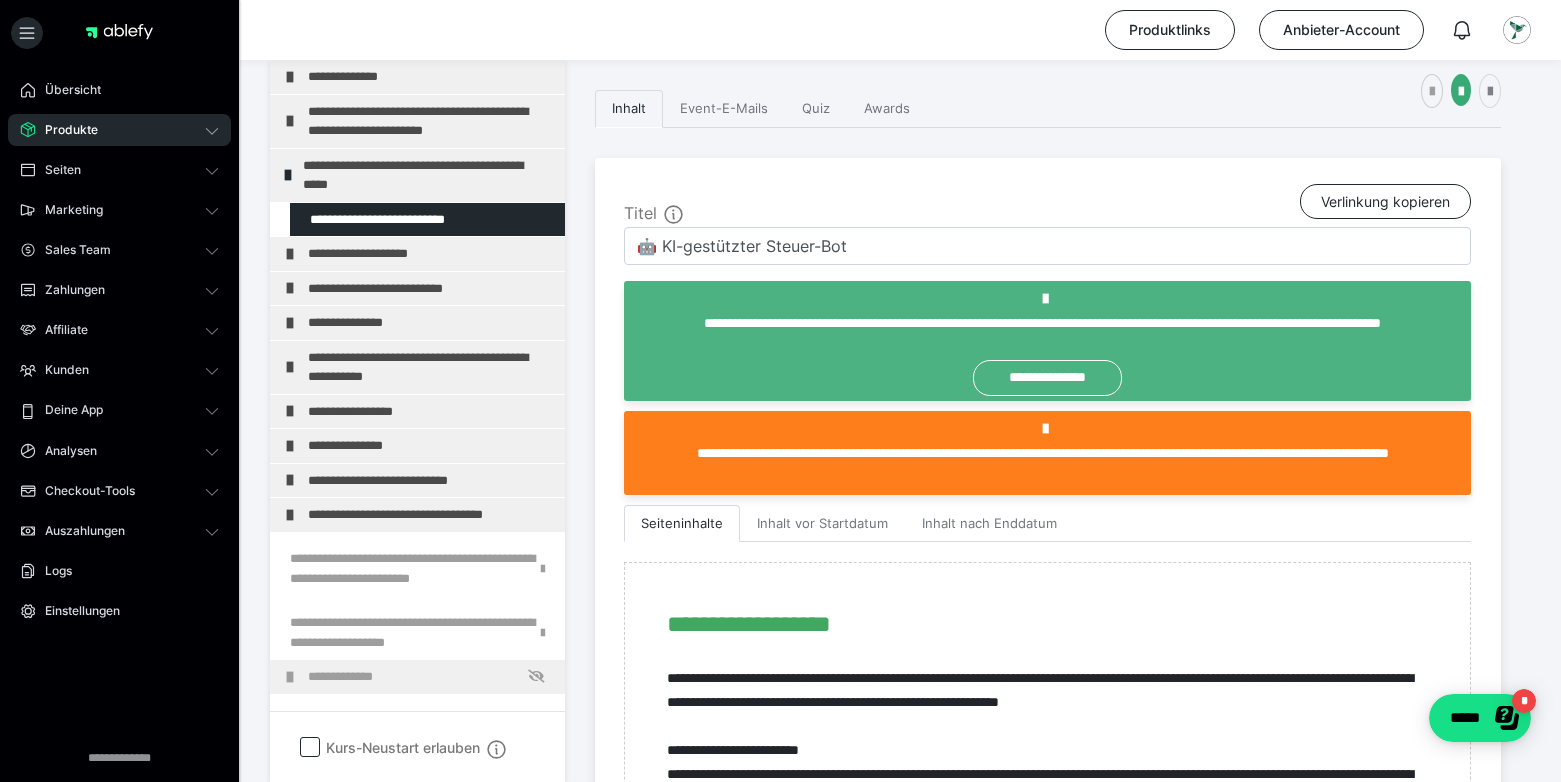 click at bounding box center [1490, 92] 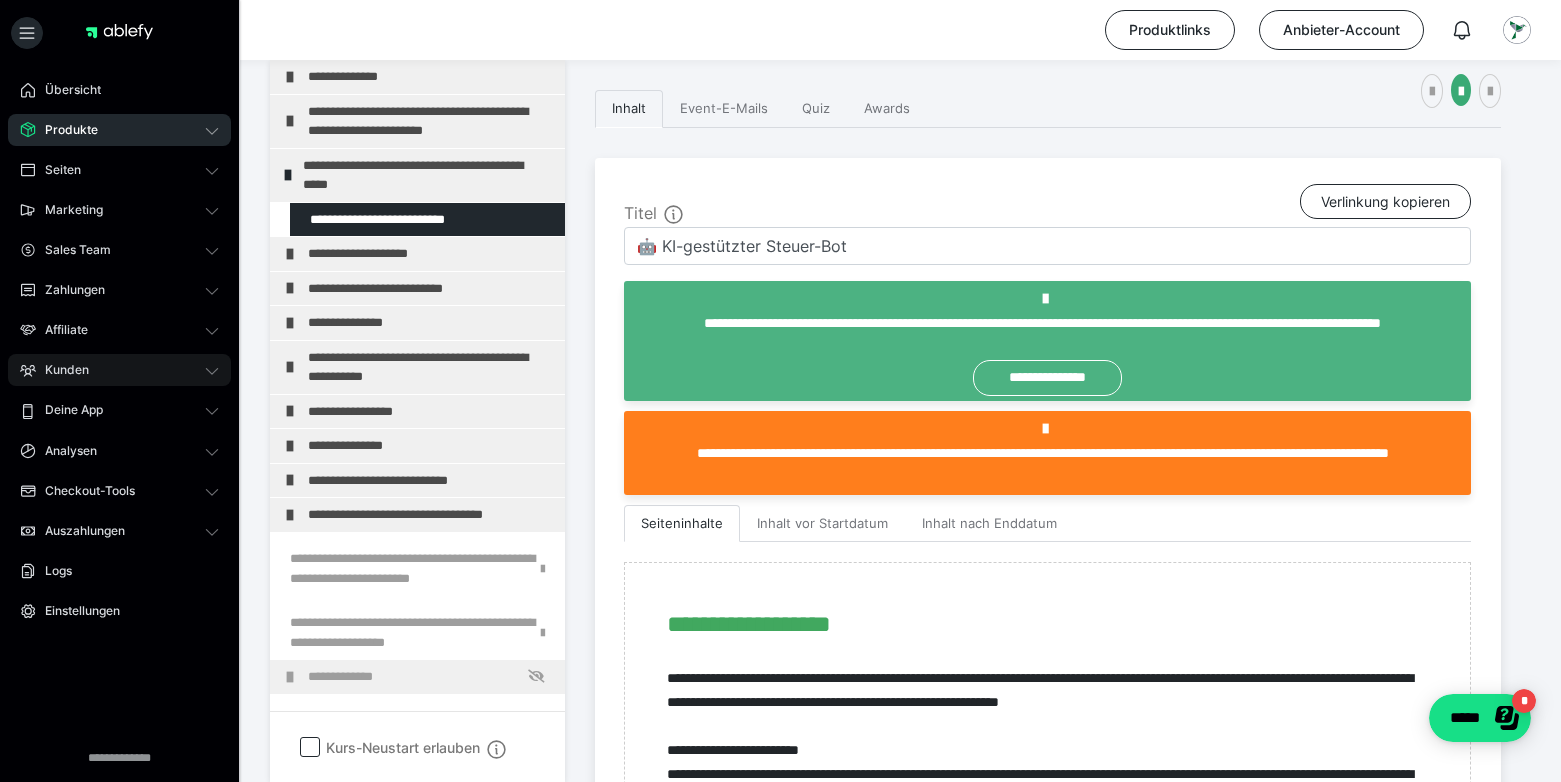 click 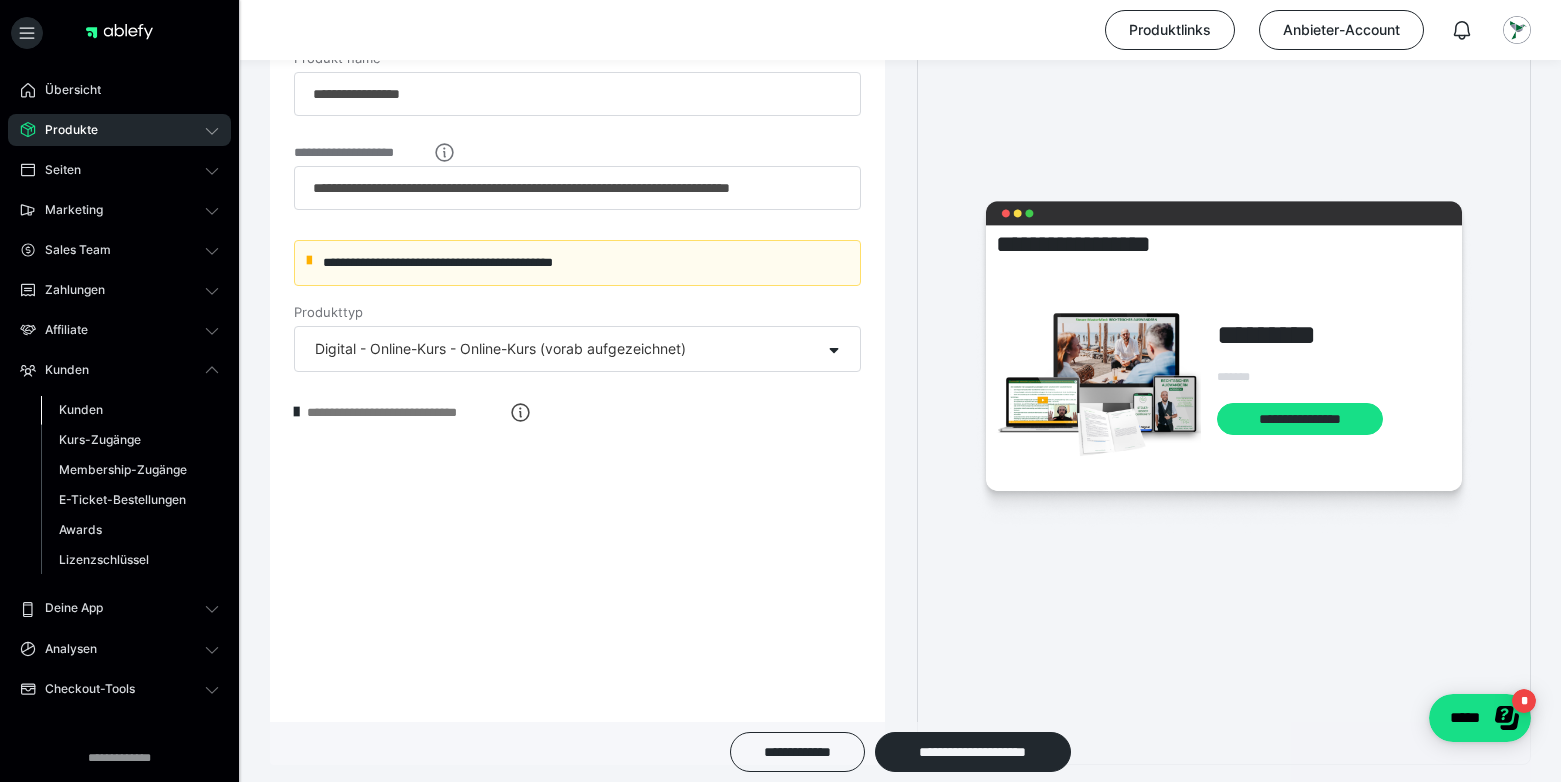 click on "Kunden" at bounding box center (81, 409) 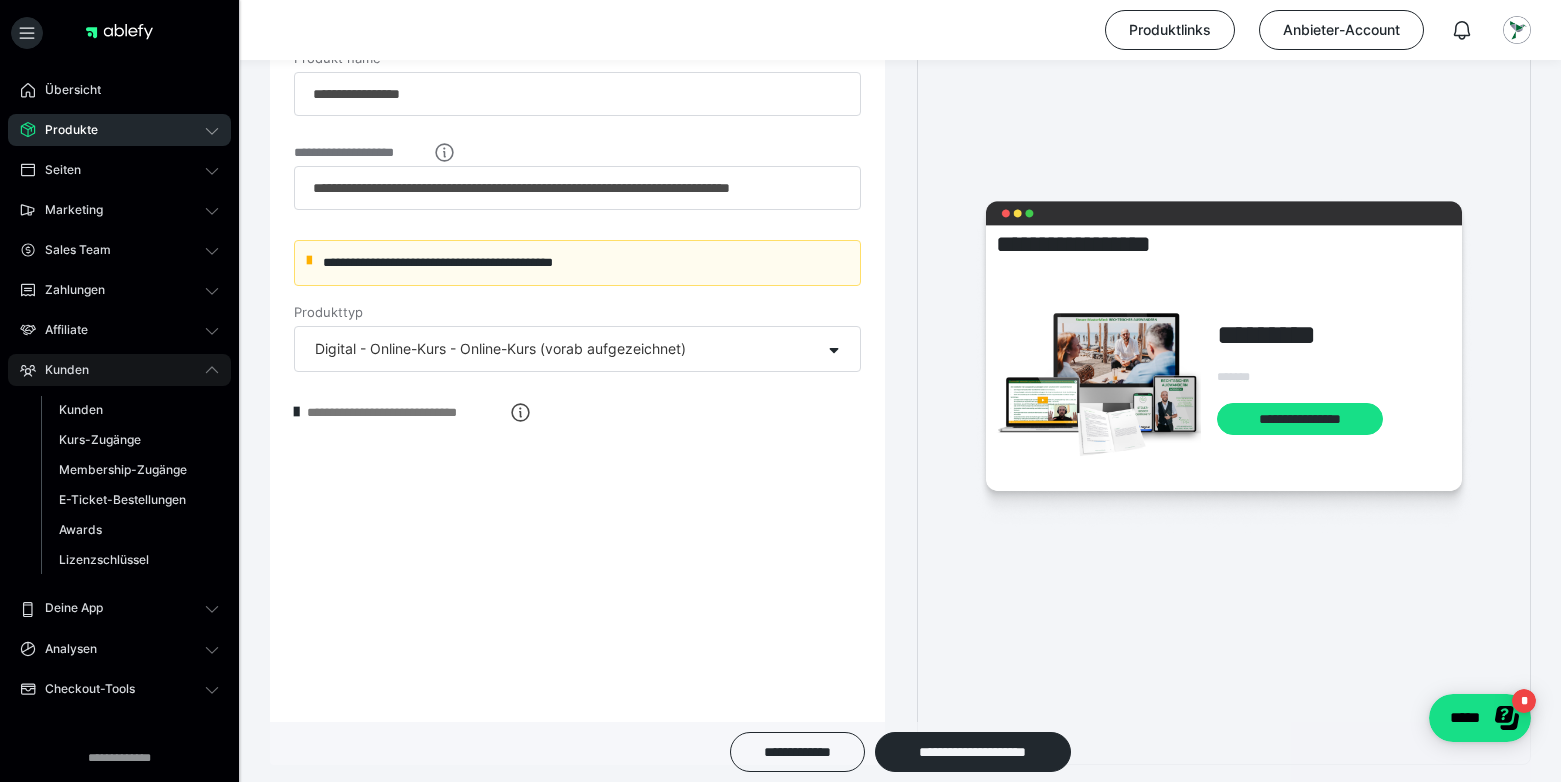 scroll, scrollTop: 0, scrollLeft: 0, axis: both 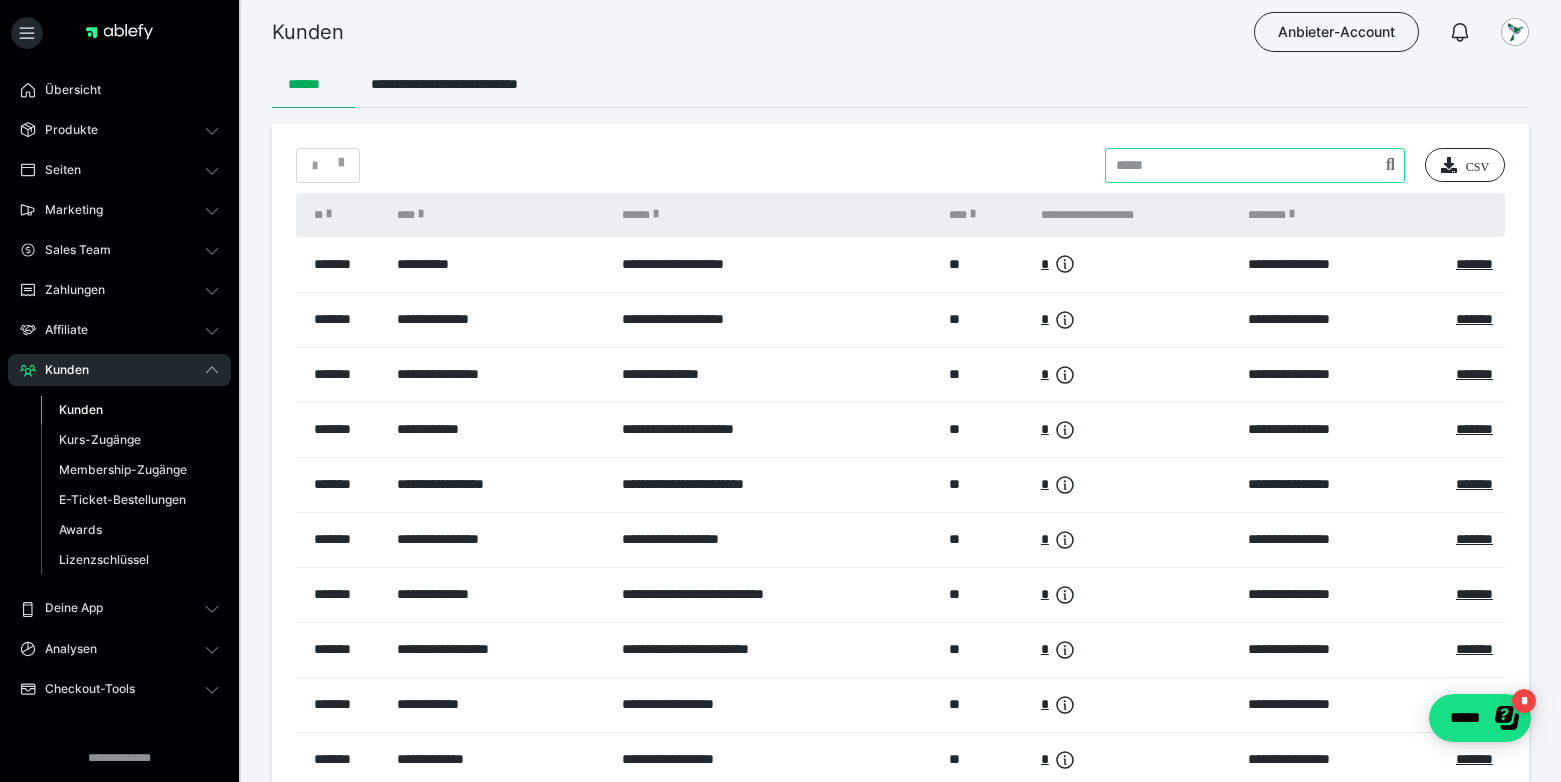 click at bounding box center [1255, 165] 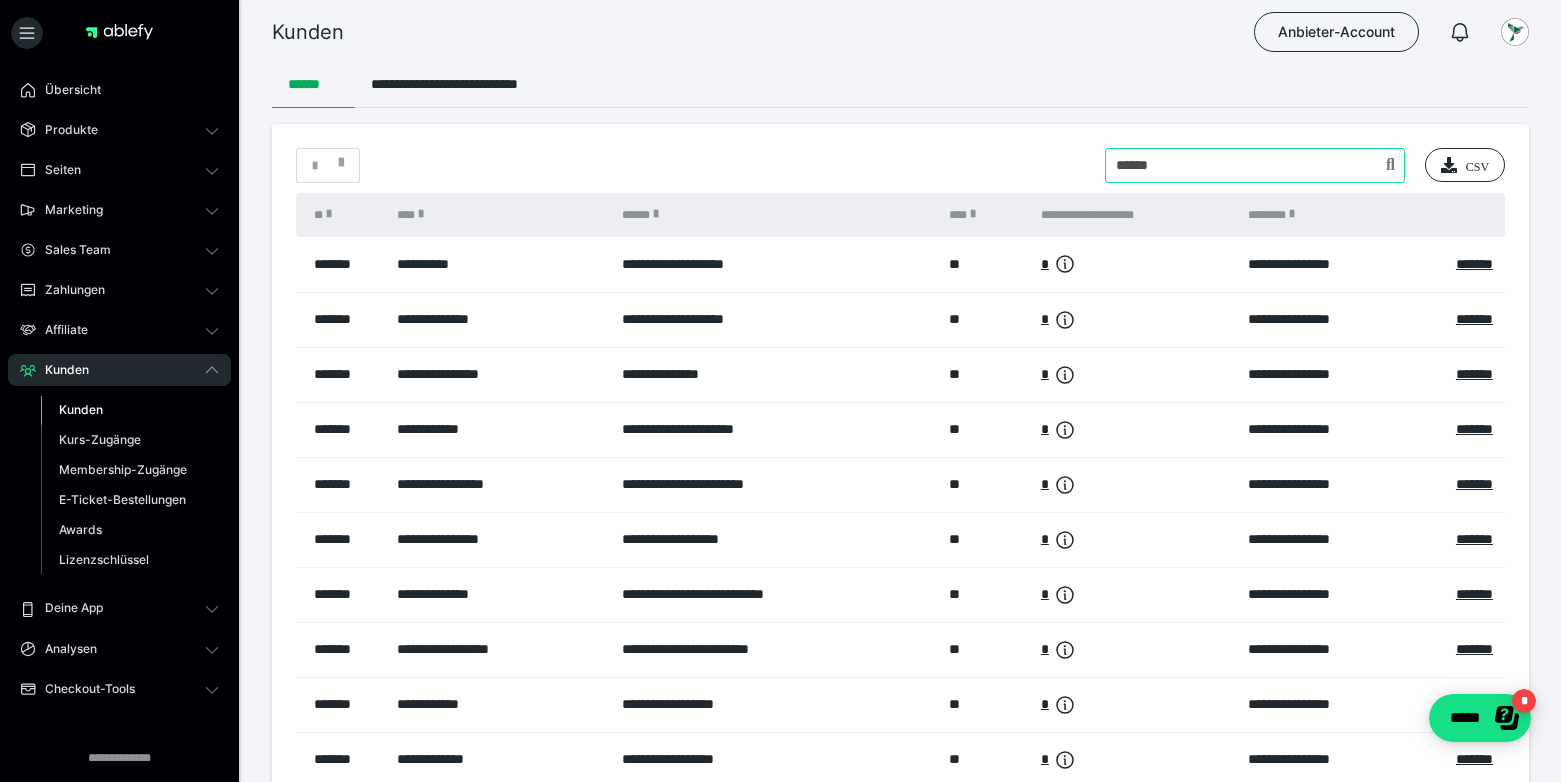 type on "******" 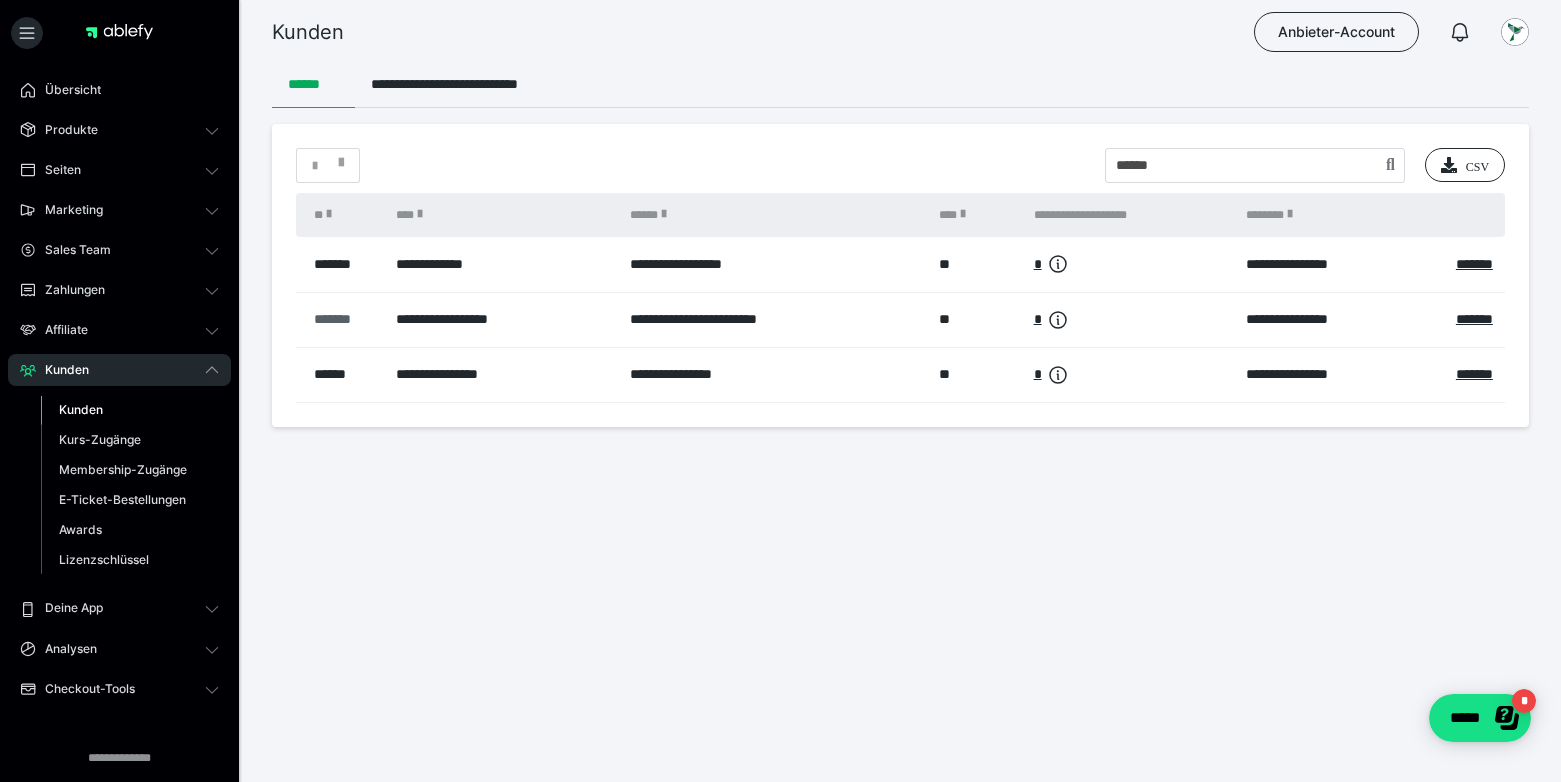 click on "*******" at bounding box center (345, 319) 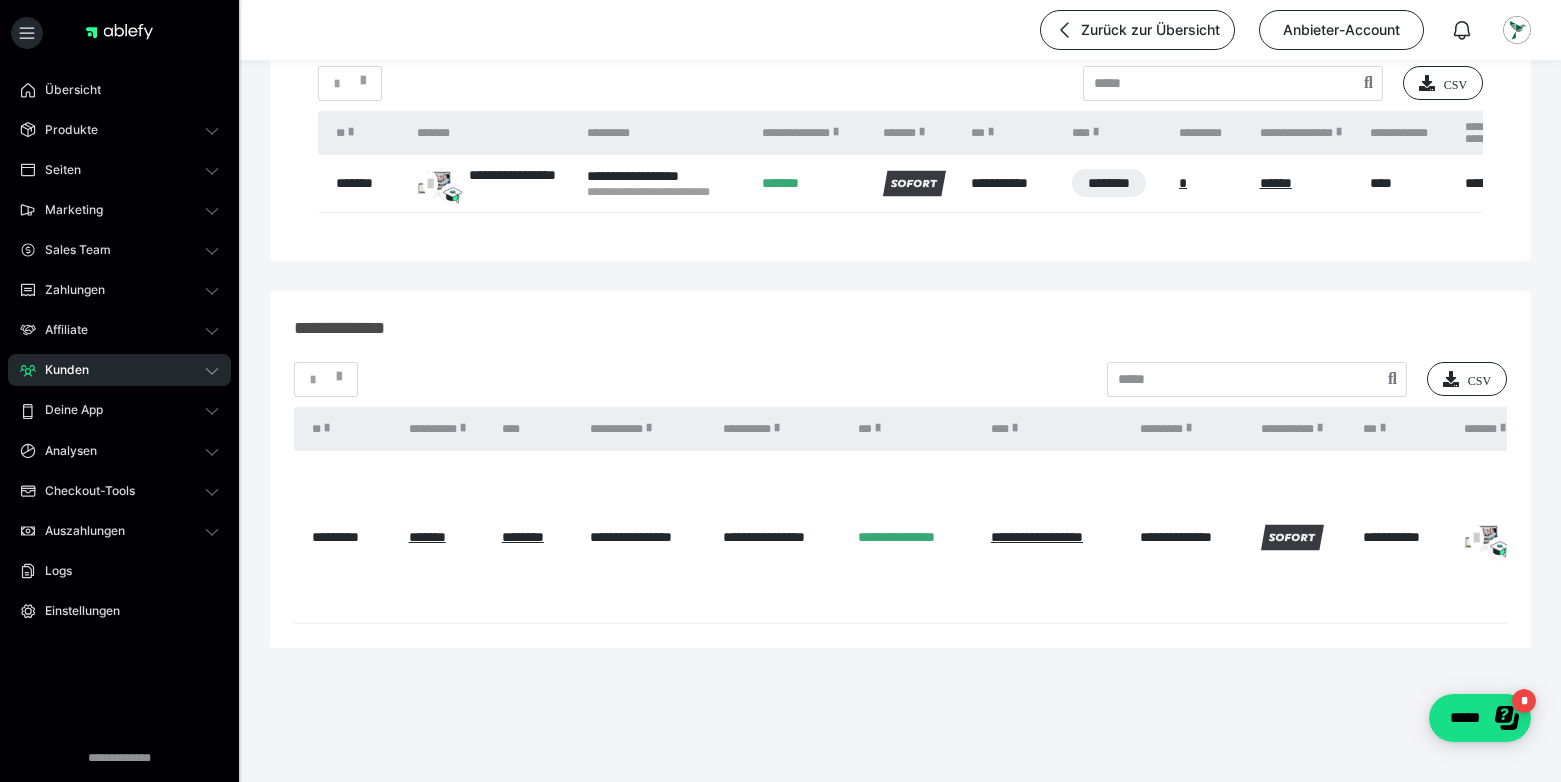 scroll, scrollTop: 276, scrollLeft: 0, axis: vertical 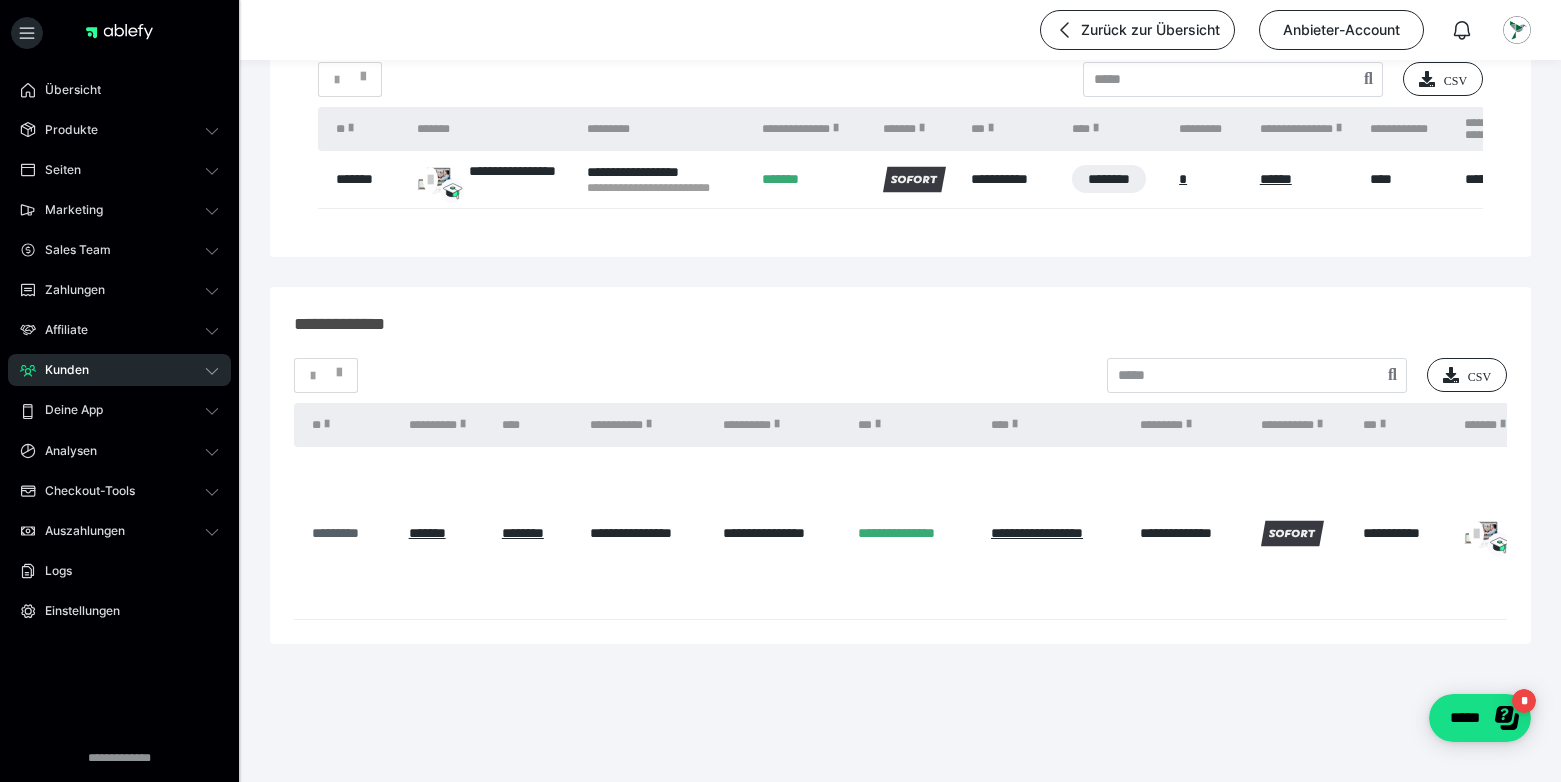 click on "*********" at bounding box center (350, 533) 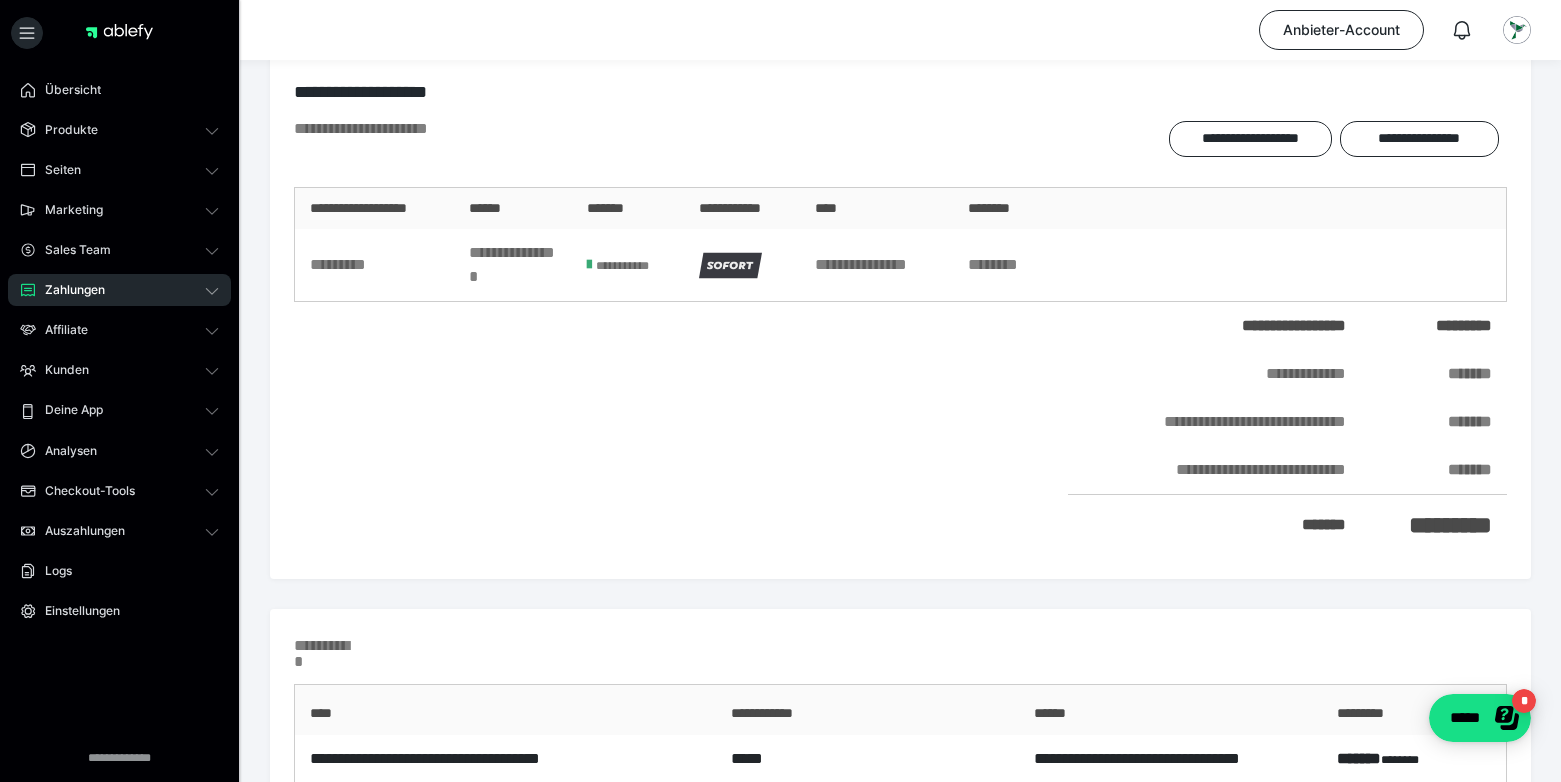 scroll, scrollTop: 0, scrollLeft: 0, axis: both 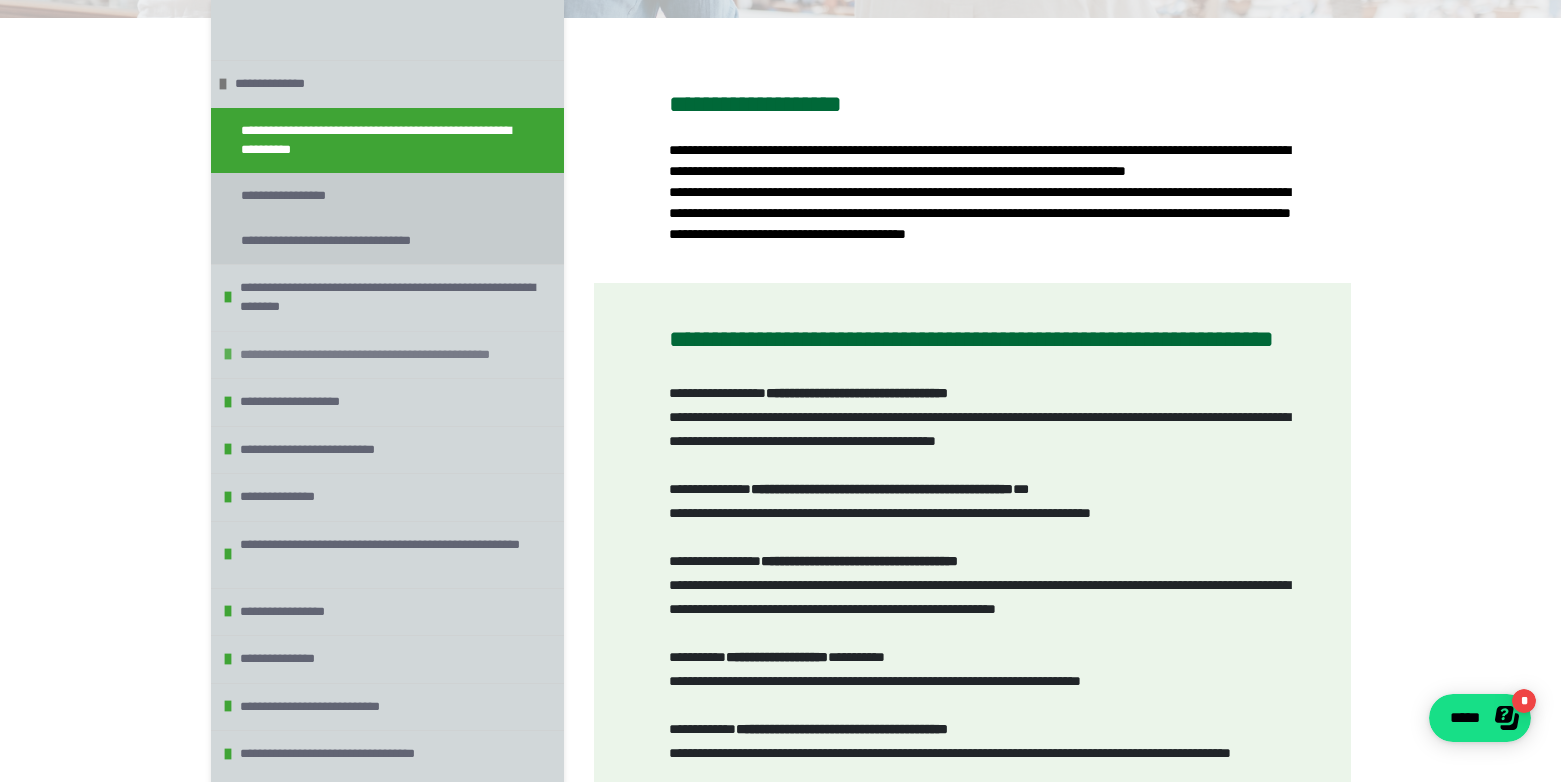 click at bounding box center (228, 354) 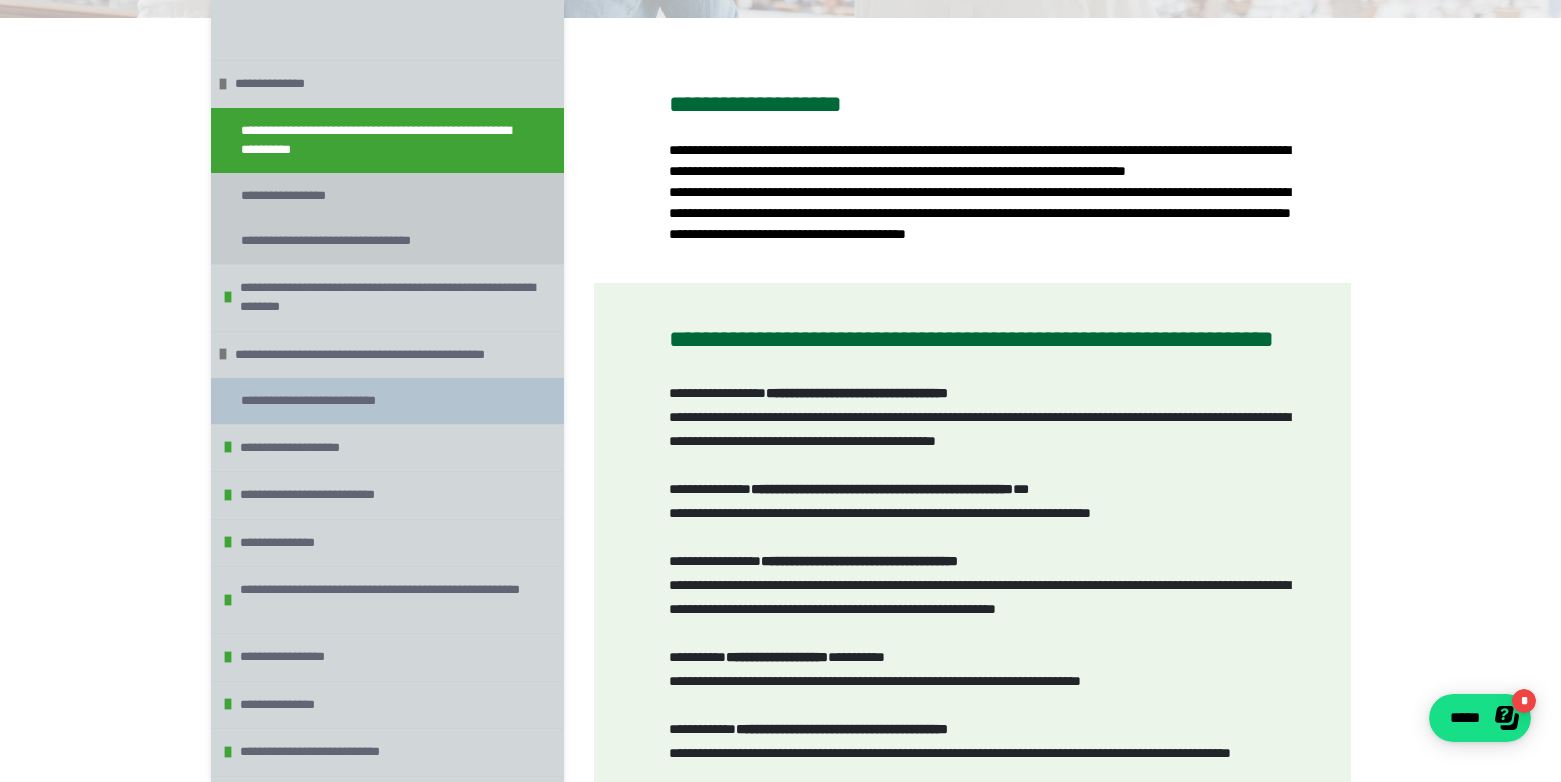 click on "**********" at bounding box center [320, 401] 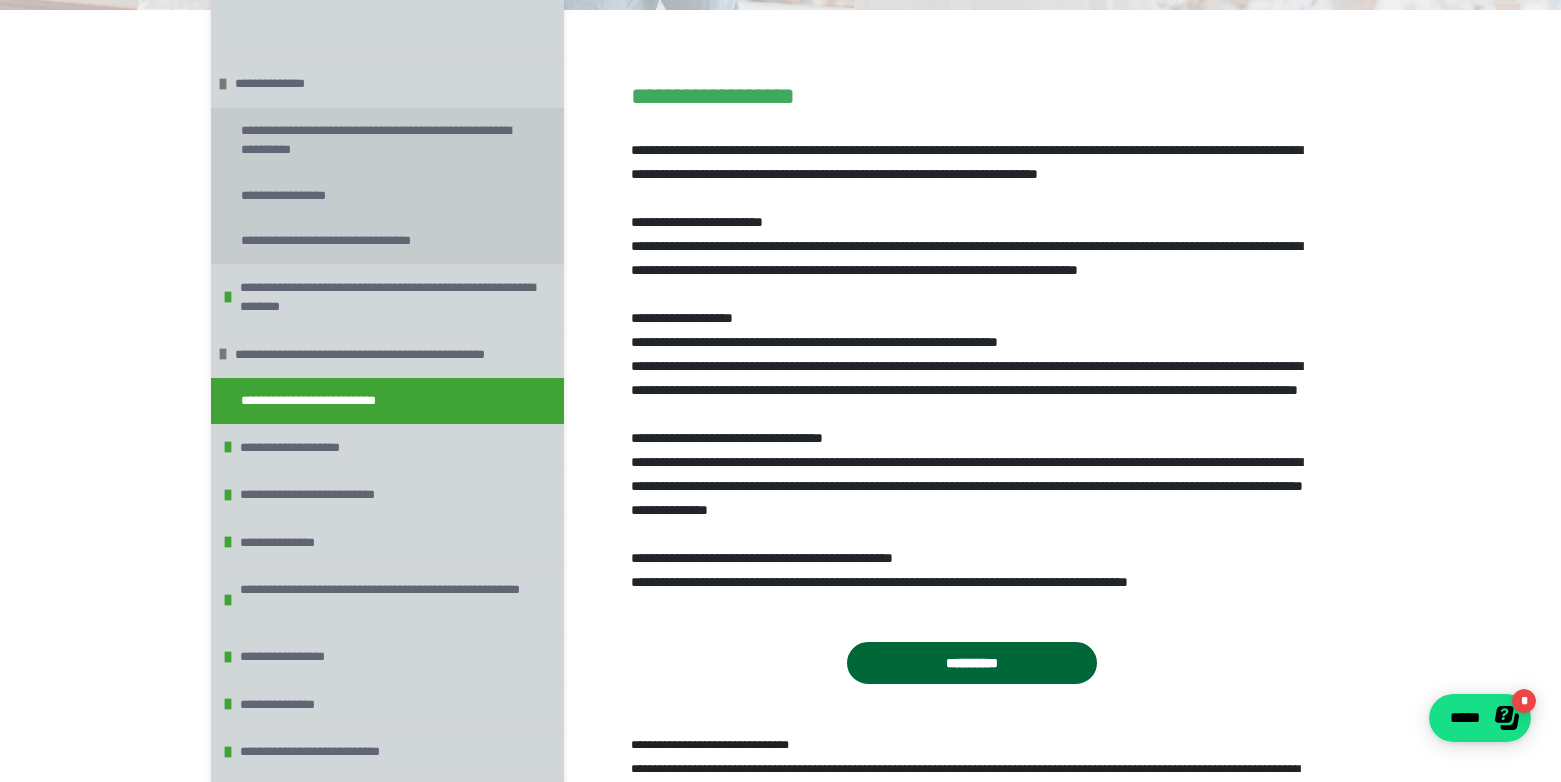 click on "**********" at bounding box center [972, 663] 